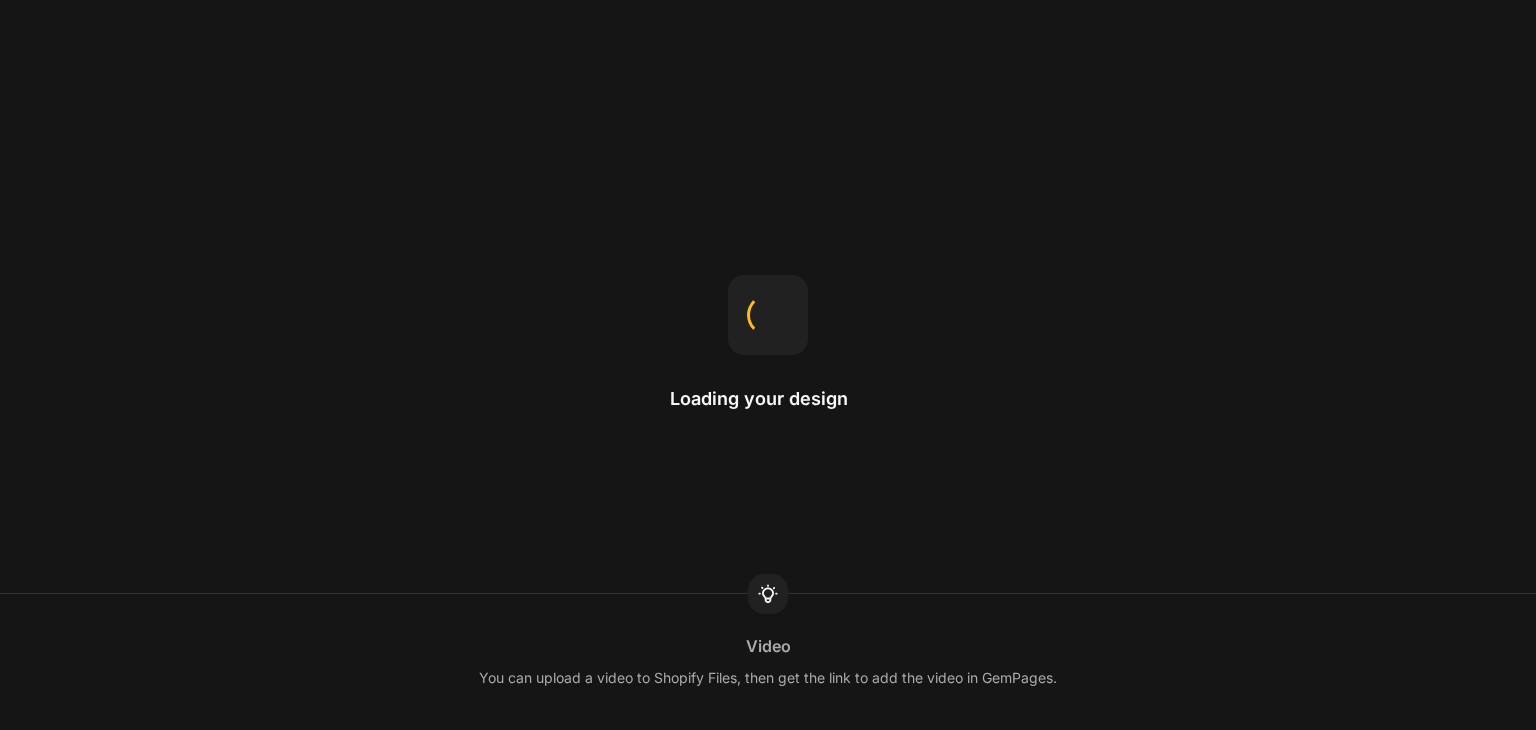 scroll, scrollTop: 0, scrollLeft: 0, axis: both 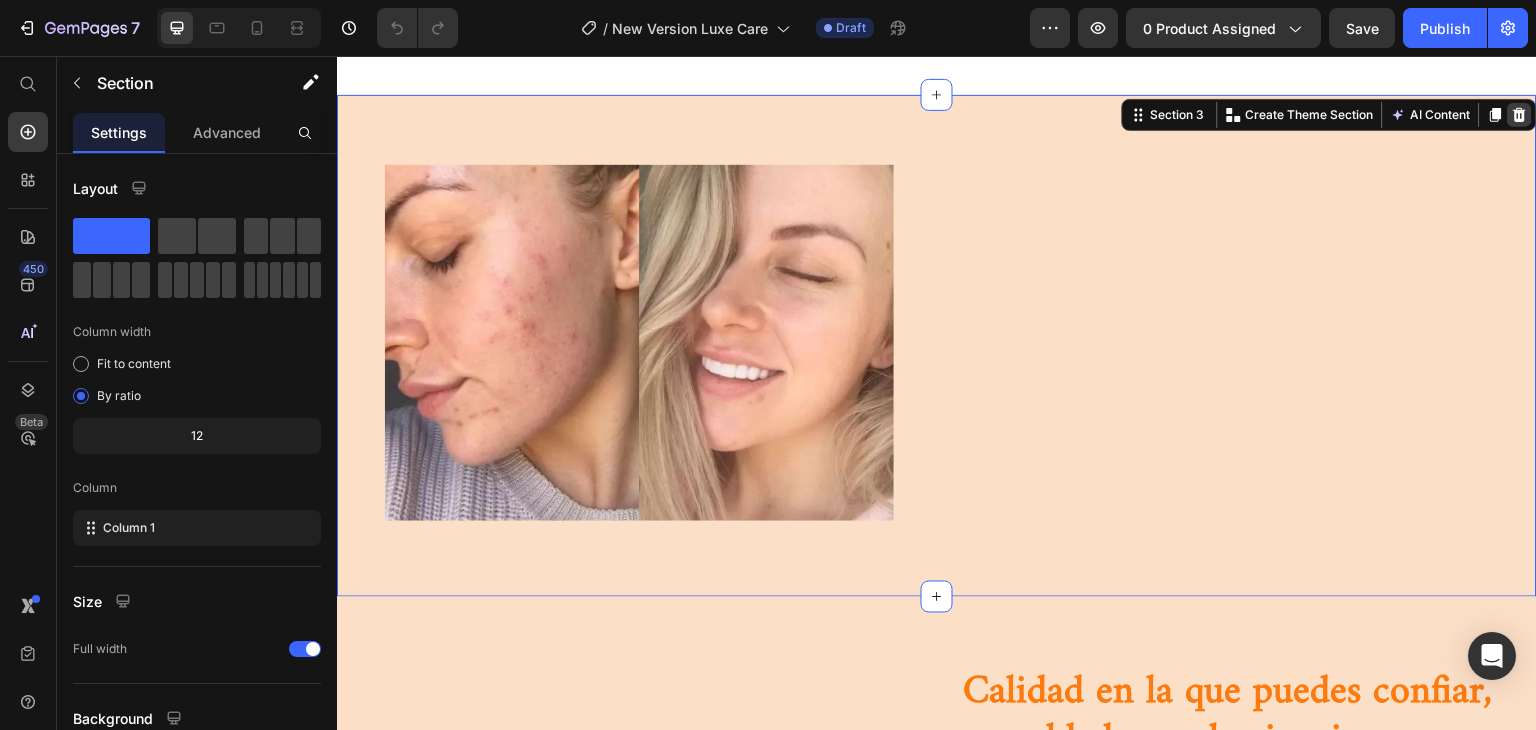 click at bounding box center [1520, 115] 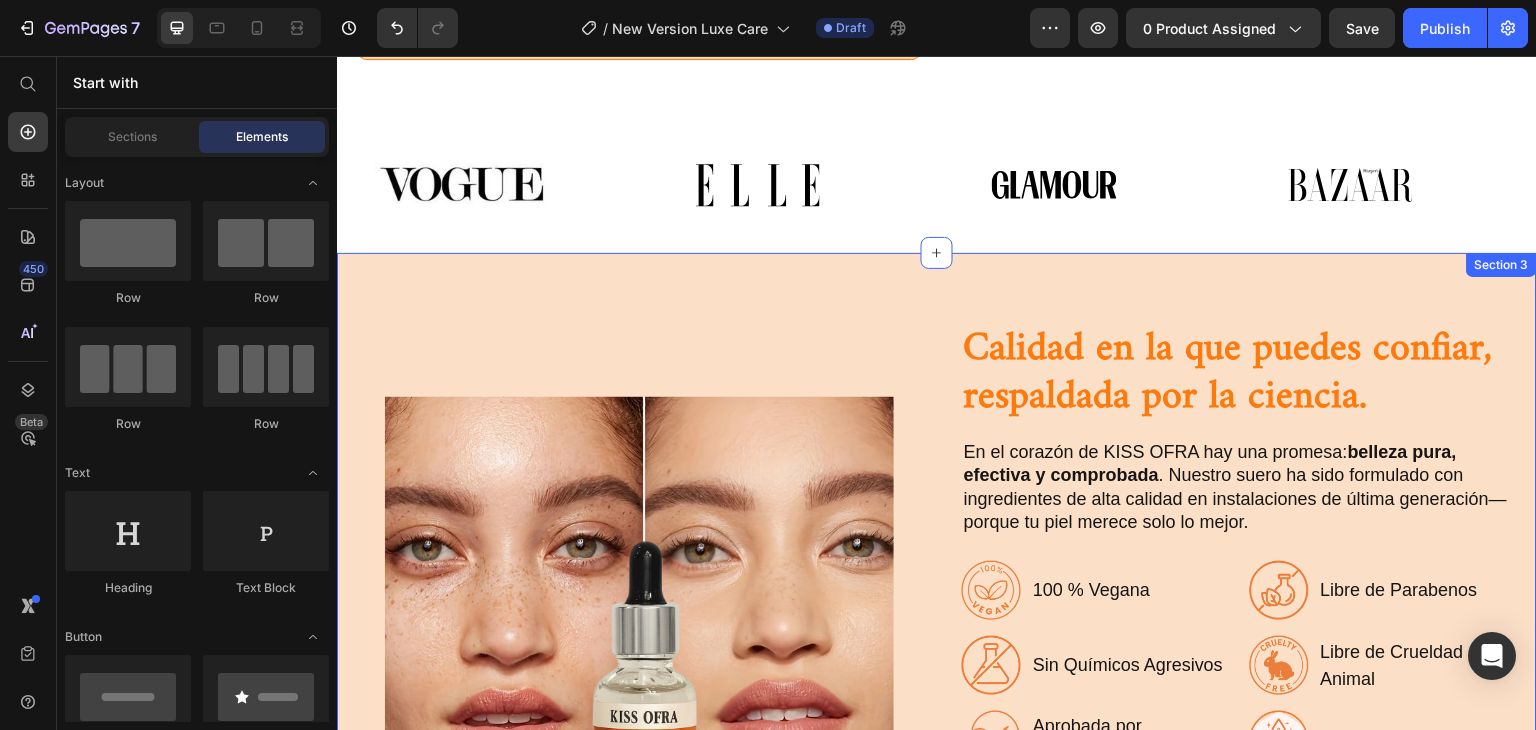 scroll, scrollTop: 1116, scrollLeft: 0, axis: vertical 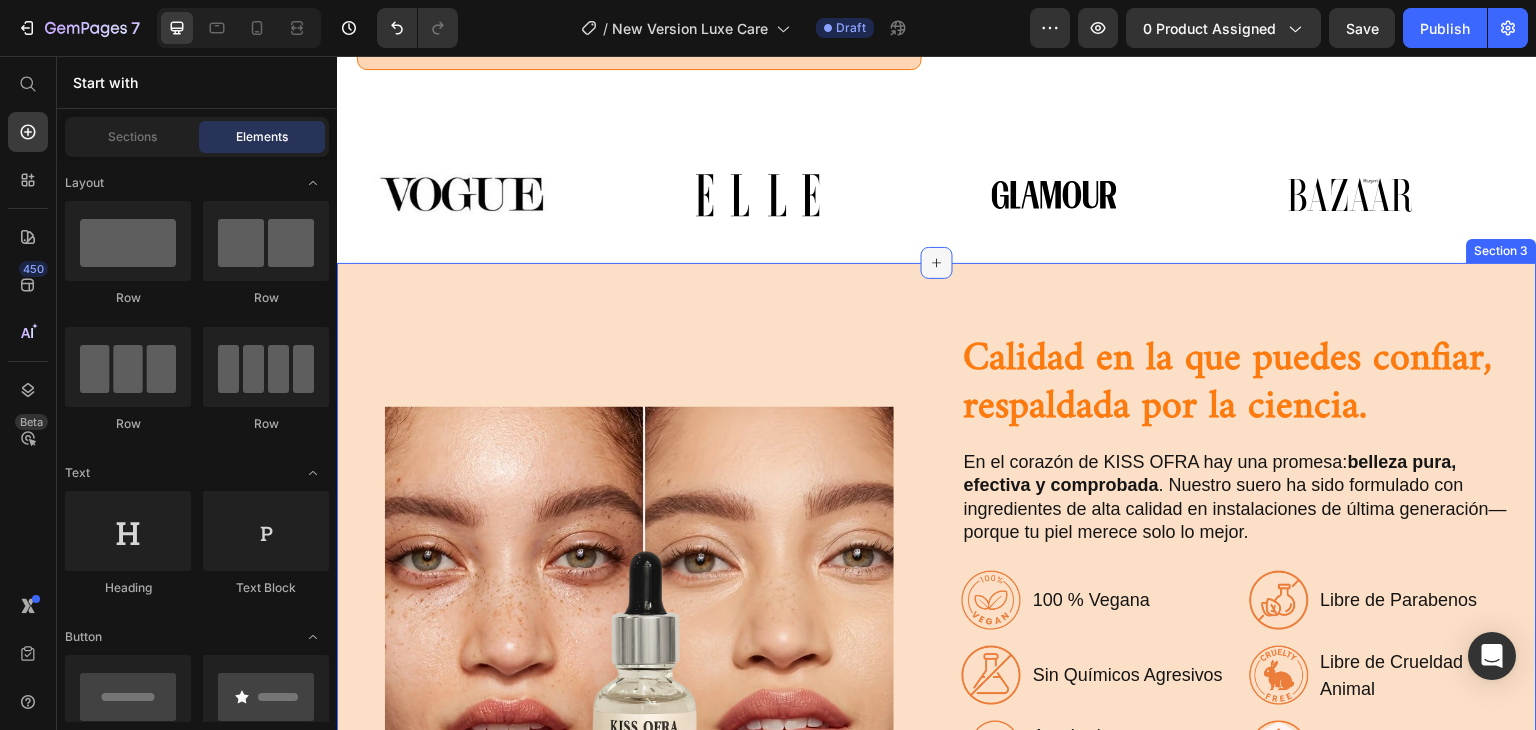 click 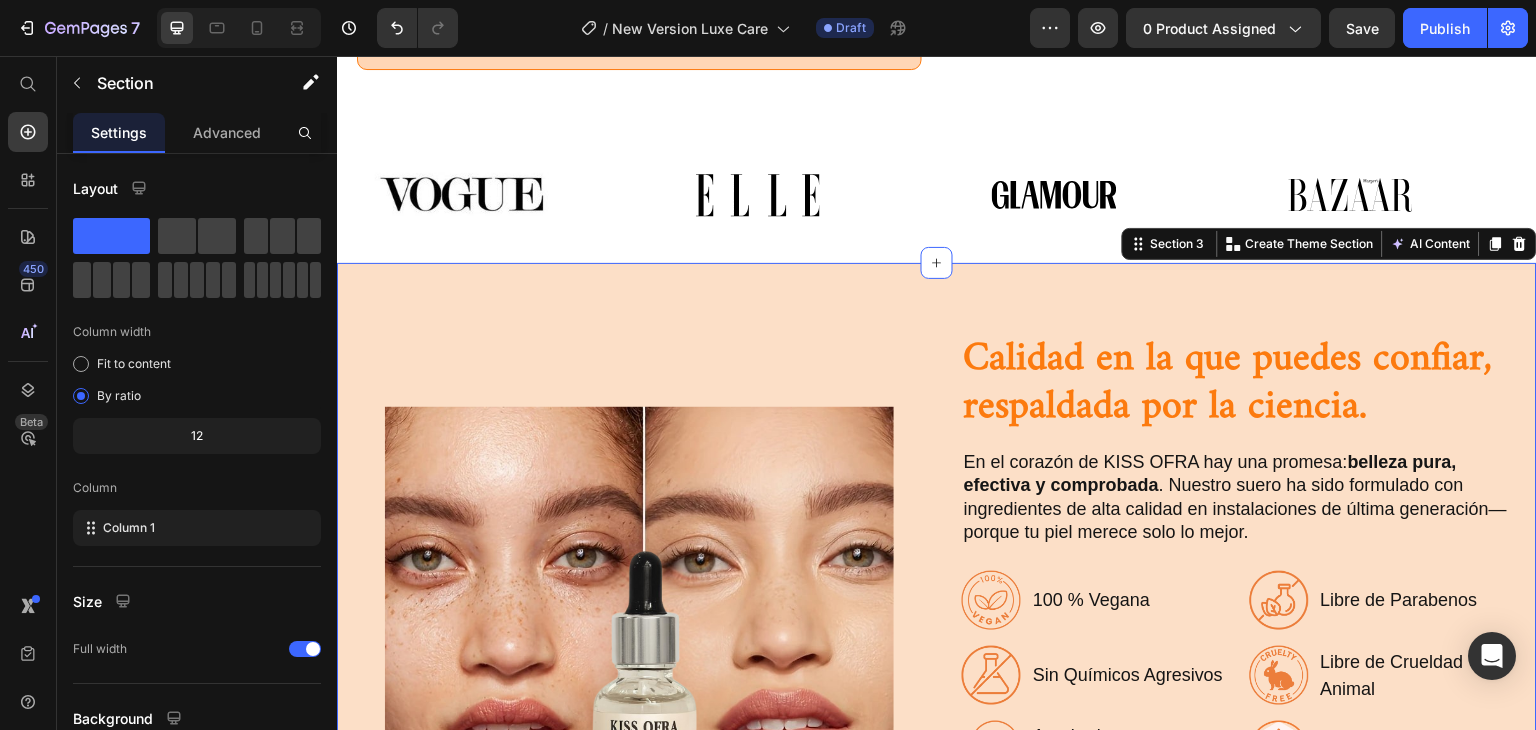 click on "Trusted Quality, Backed by Science Heading At the heart of our lash serum is a promise:  pure, powerful, and proven beauty.  Every bottle is crafted in state-of-the-art facilities using only the finest ingredients—because your eyes deserve nothing less. Text Block Image 100% Vegan free Text Block Image No Harsh Chemicals Text Block Image Dermatologist-Approved Text Block Image Gentle on Sensitive Eyes Text Block Advanced List Image Paraben-Free Text Block Image Cruelty Free Text Block Image Sulfate-Free Text Block Image Lab-Tested Text Block Advanced List Row Experience clean beauty that actually works—without compromise. Text Block Row Image Image Calidad en la que puedes confiar, respaldada por la ciencia. Heading En el corazón de KISS [PERSON_NAME] una promesa:  belleza pura, efectiva y comprobada . Nuestro [PERSON_NAME] sido formulado con ingredientes de alta calidad en instalaciones de última generación—porque tu piel merece solo lo mejor. Text Block Image 100 % Vegana Text Block Image Text Block Image" at bounding box center [937, 664] 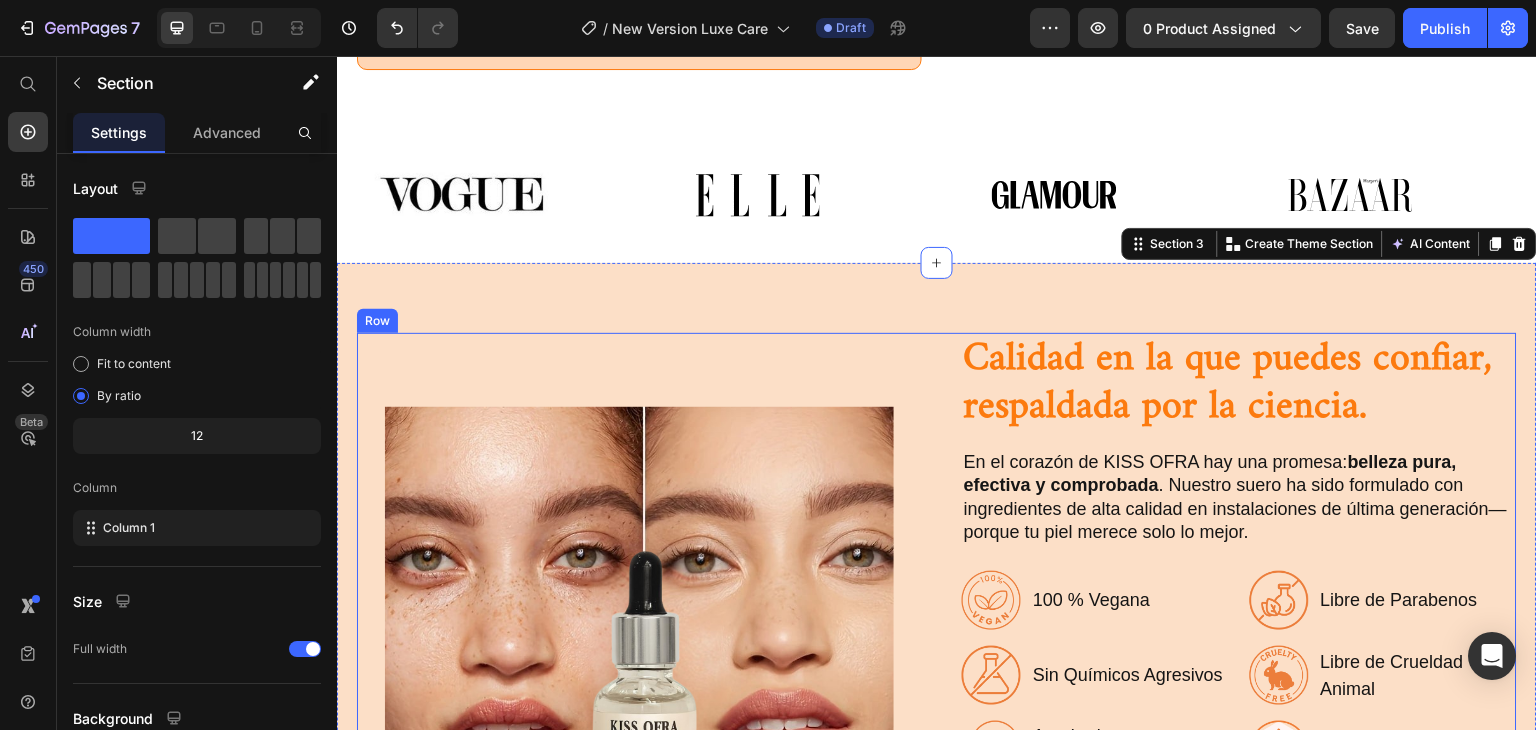 click on "Trusted Quality, Backed by Science Heading At the heart of our lash serum is a promise:  pure, powerful, and proven beauty.  Every bottle is crafted in state-of-the-art facilities using only the finest ingredients—because your eyes deserve nothing less. Text Block Image 100% Vegan free Text Block Image No Harsh Chemicals Text Block Image Dermatologist-Approved Text Block Image Gentle on Sensitive Eyes Text Block Advanced List Image Paraben-Free Text Block Image Cruelty Free Text Block Image Sulfate-Free Text Block Image Lab-Tested Text Block Advanced List Row Experience clean beauty that actually works—without compromise. Text Block Row Image Image" at bounding box center (639, 664) 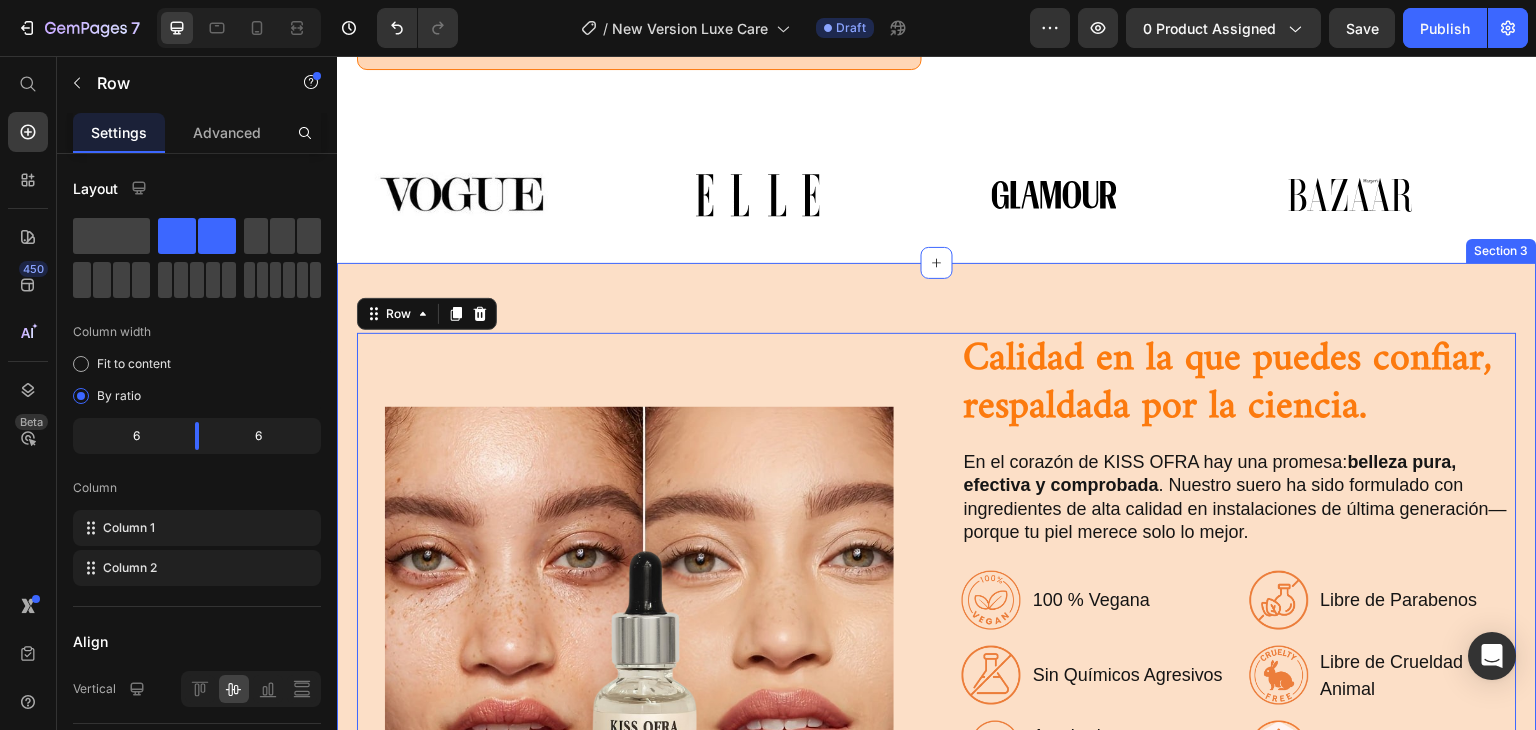 click on "Trusted Quality, Backed by Science Heading At the heart of our lash serum is a promise:  pure, powerful, and proven beauty.  Every bottle is crafted in state-of-the-art facilities using only the finest ingredients—because your eyes deserve nothing less. Text Block Image 100% Vegan free Text Block Image No Harsh Chemicals Text Block Image Dermatologist-Approved Text Block Image Gentle on Sensitive Eyes Text Block Advanced List Image Paraben-Free Text Block Image Cruelty Free Text Block Image Sulfate-Free Text Block Image Lab-Tested Text Block Advanced List Row Experience clean beauty that actually works—without compromise. Text Block Row Image Image Calidad en la que puedes confiar, respaldada por la ciencia. Heading En el corazón de KISS [PERSON_NAME] una promesa:  belleza pura, efectiva y comprobada . Nuestro [PERSON_NAME] sido formulado con ingredientes de alta calidad en instalaciones de última generación—porque tu piel merece solo lo mejor. Text Block Image 100 % Vegana Text Block Image Text Block Image" at bounding box center (937, 664) 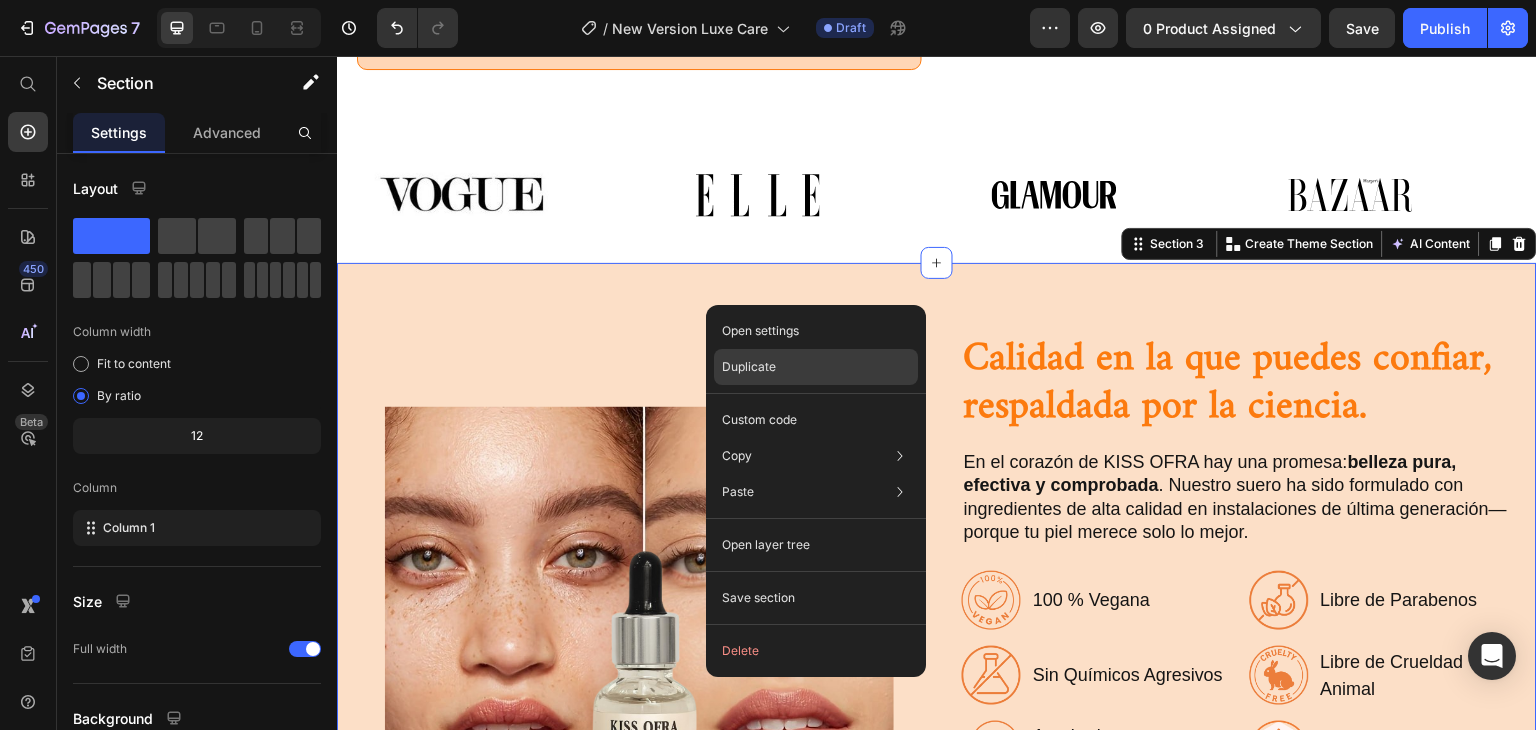 click on "Duplicate" 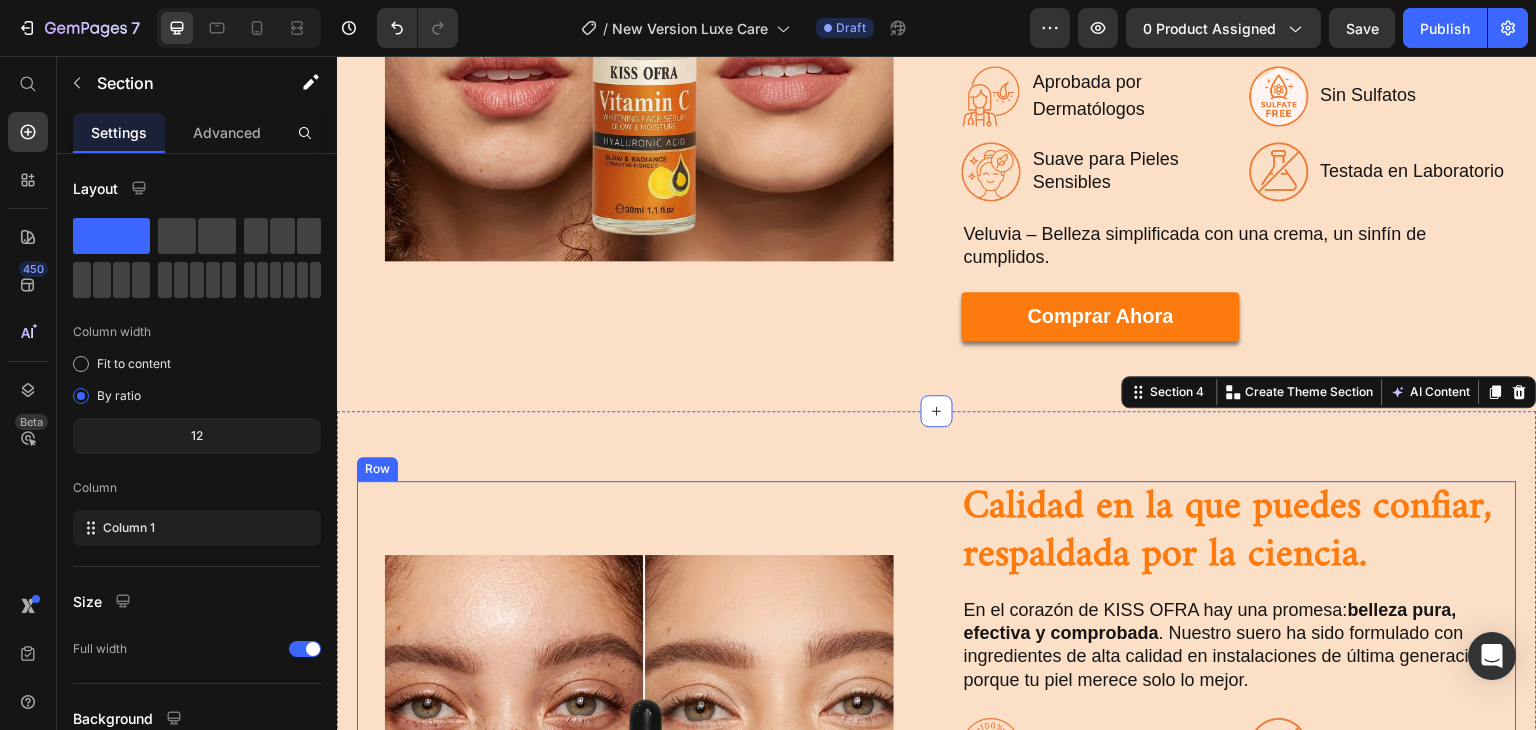scroll, scrollTop: 1432, scrollLeft: 0, axis: vertical 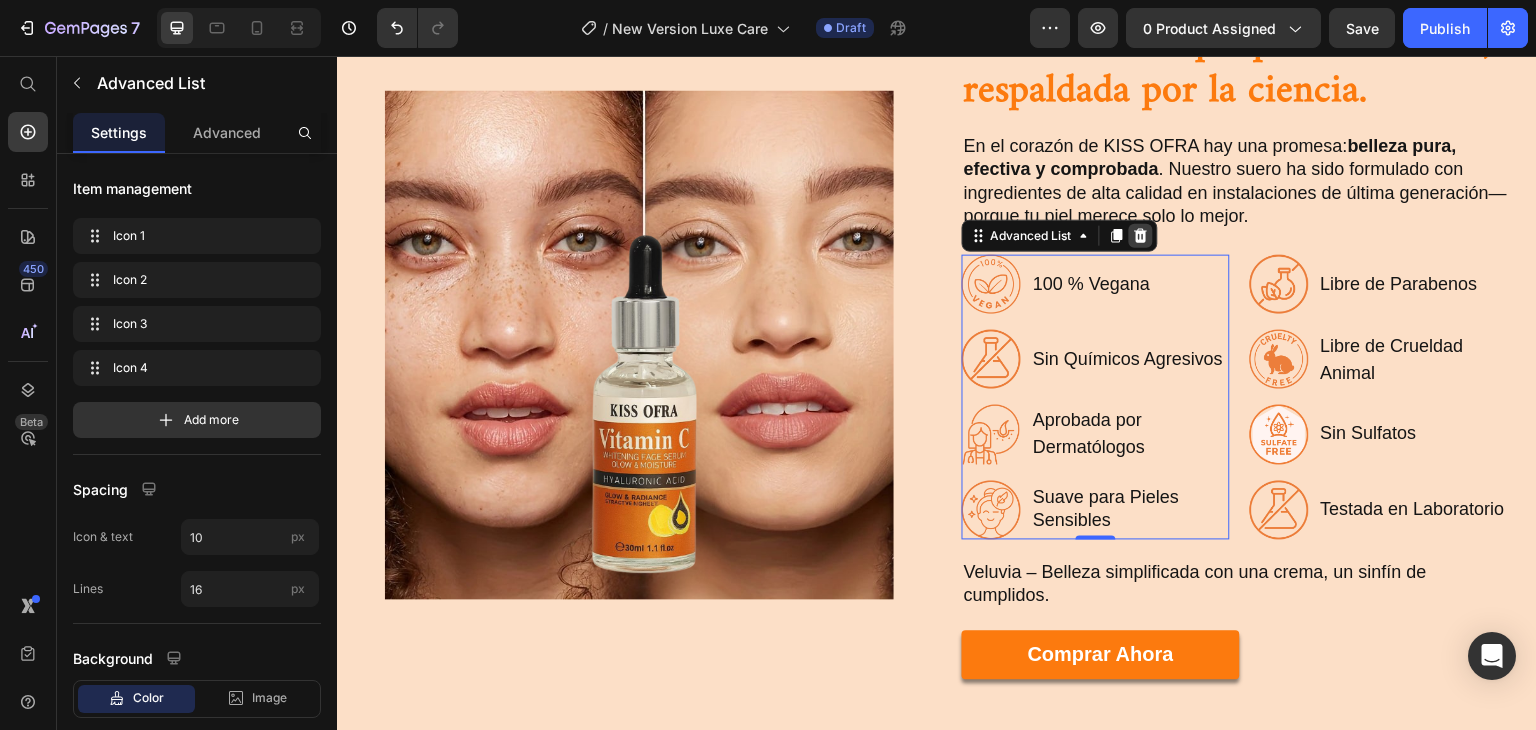 click 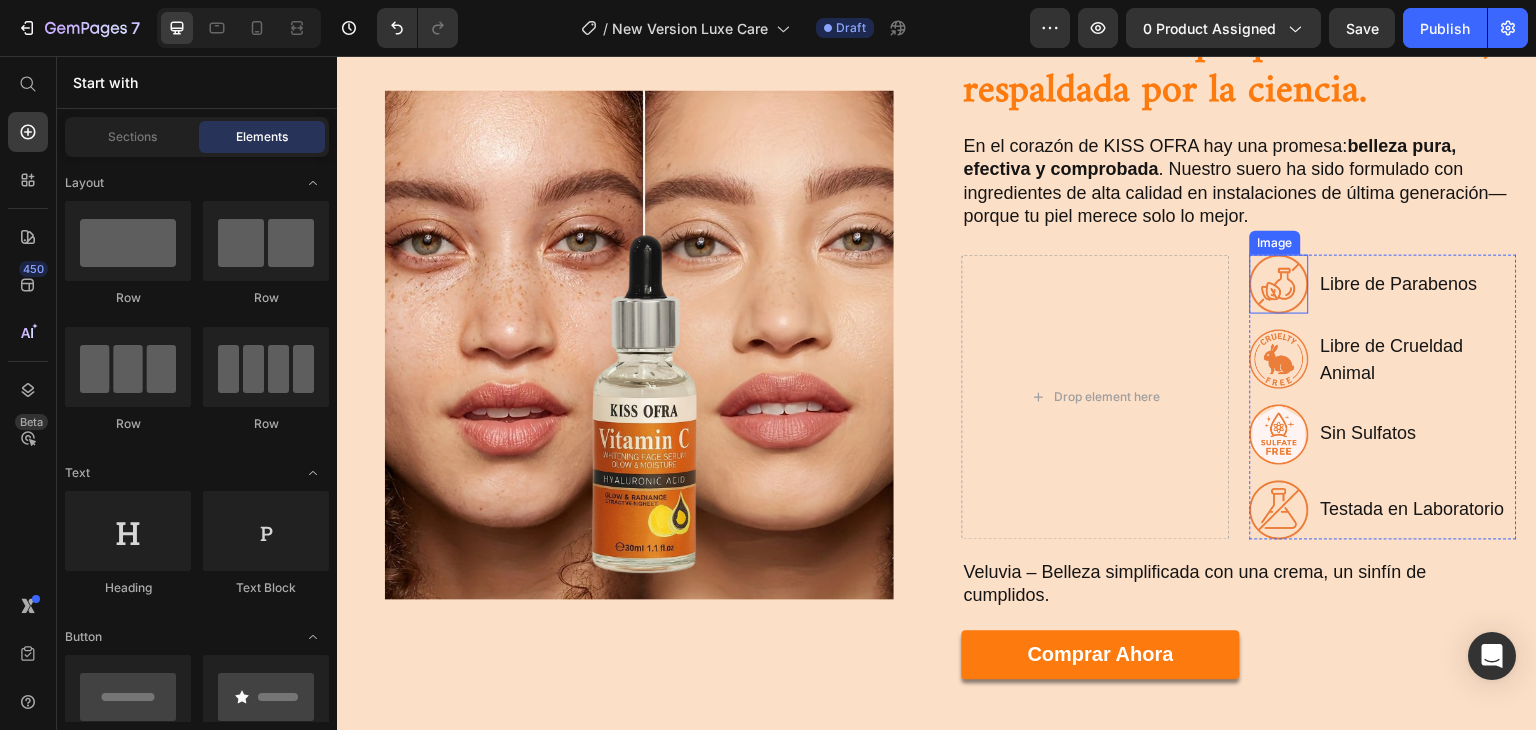 click at bounding box center (1279, 284) 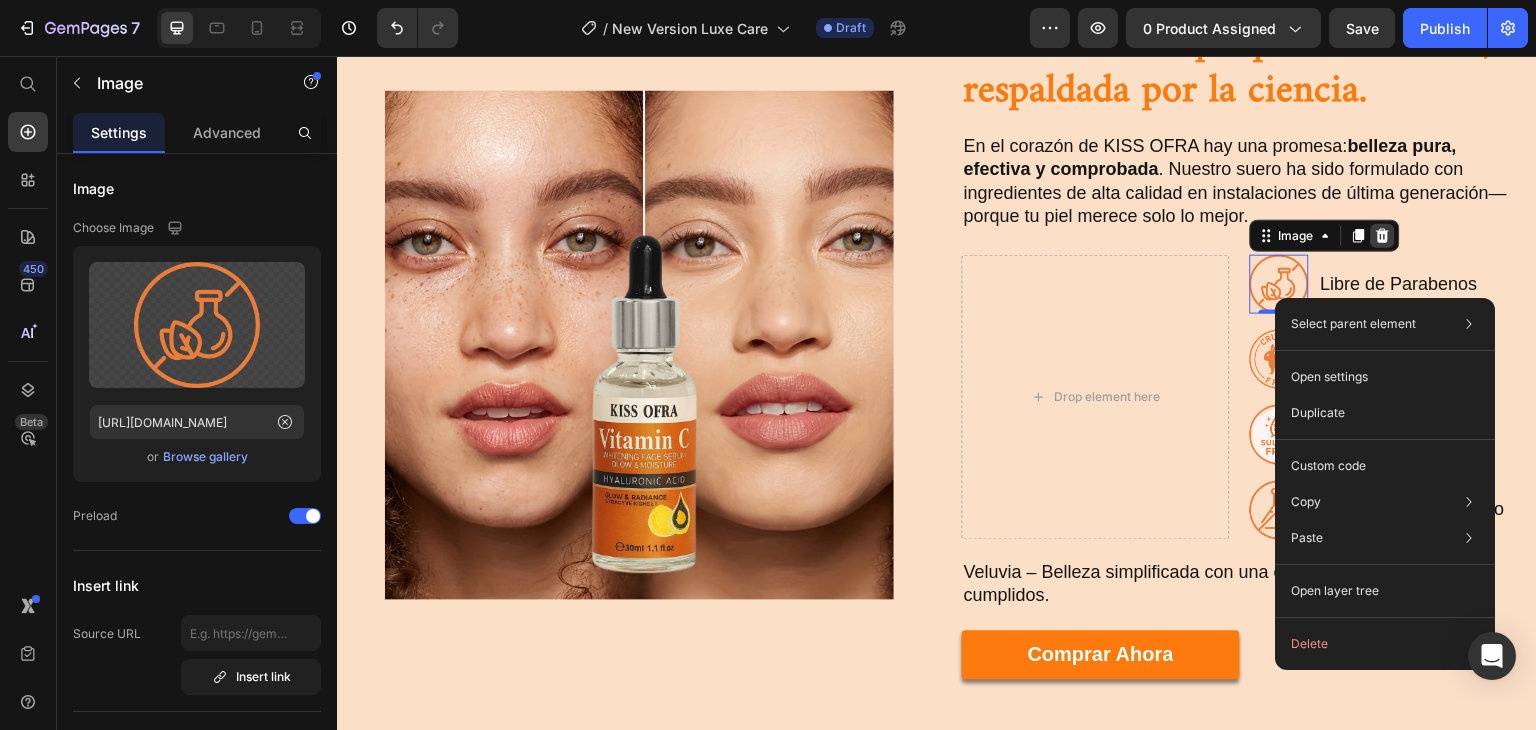 click at bounding box center (1383, 236) 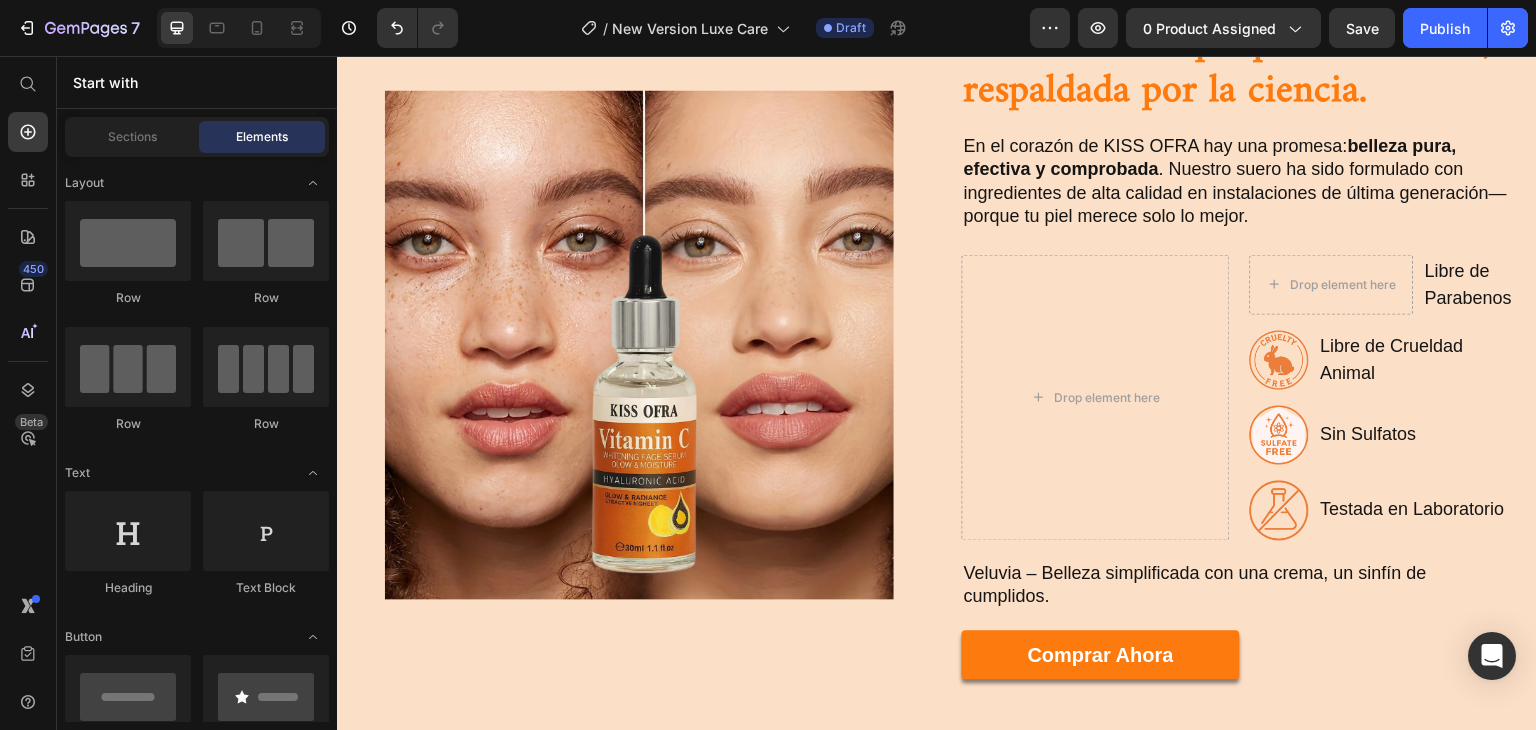 scroll, scrollTop: 1444, scrollLeft: 0, axis: vertical 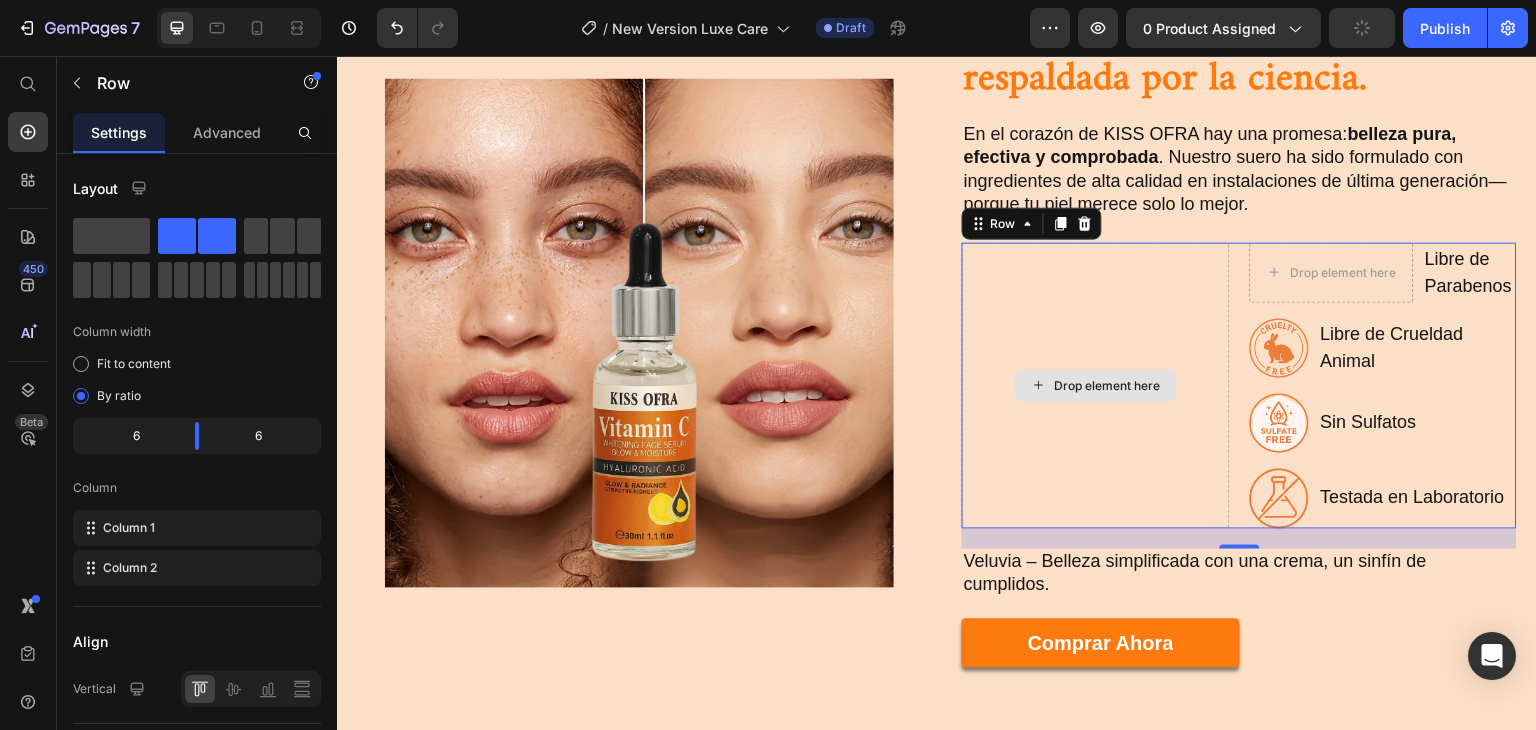 click on "Drop element here" at bounding box center (1096, 386) 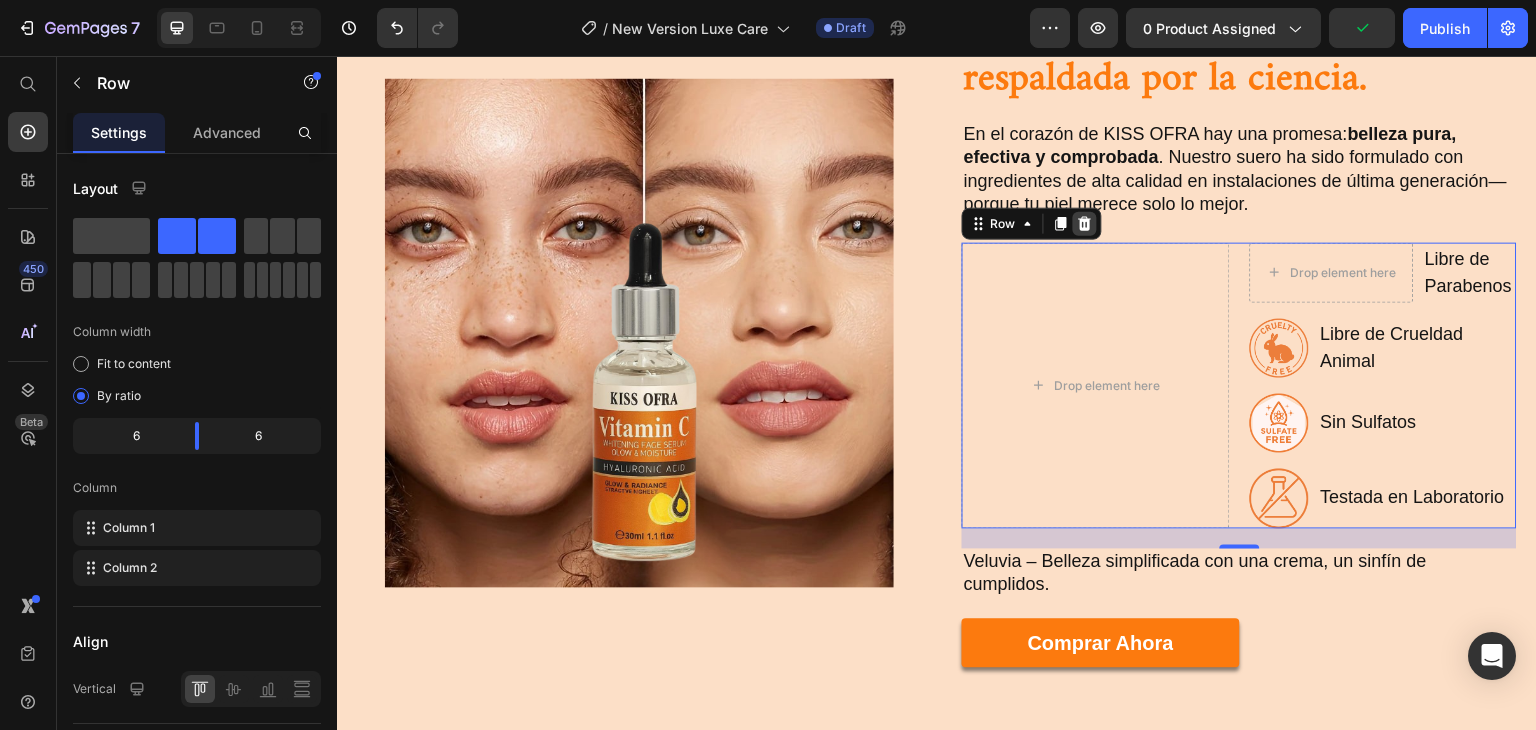 click 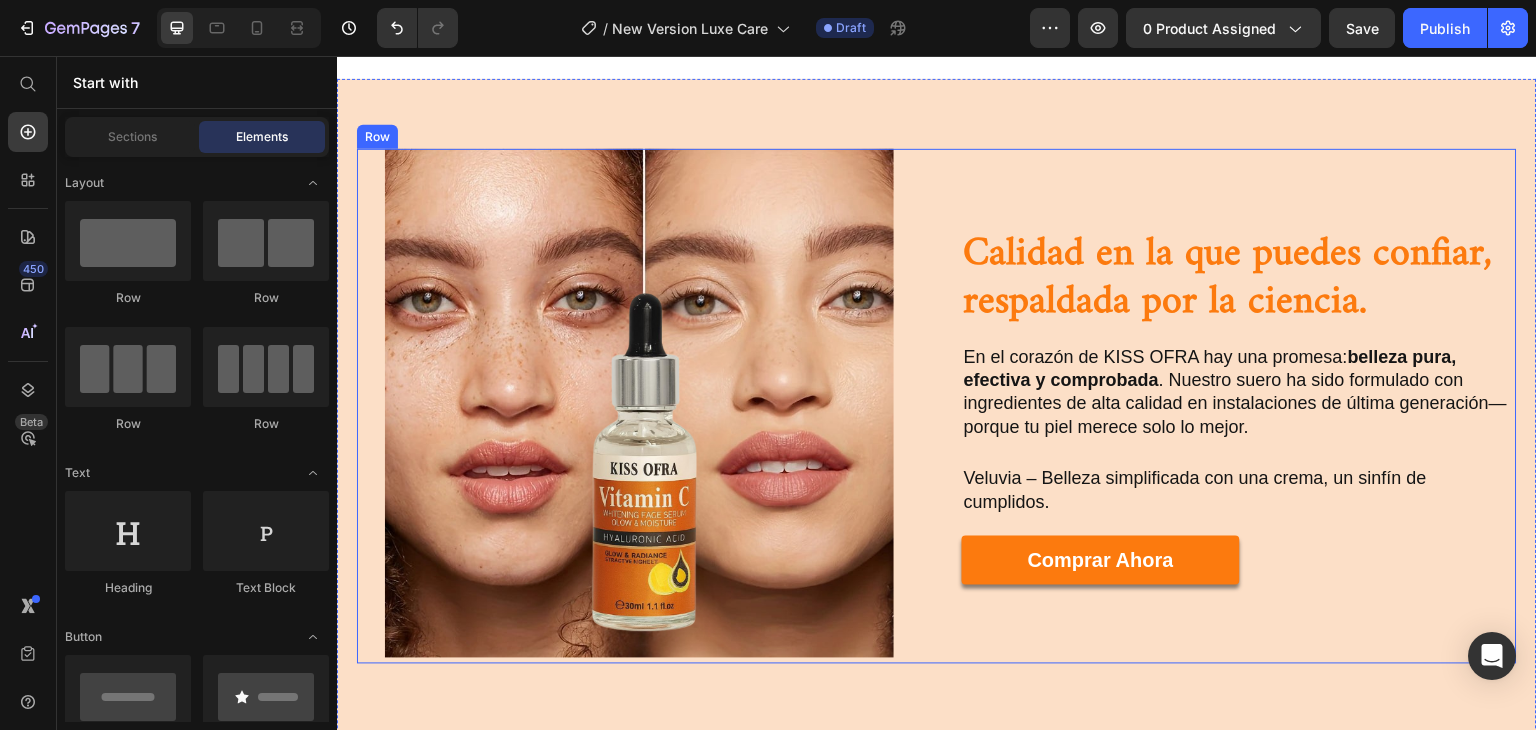 scroll, scrollTop: 1296, scrollLeft: 0, axis: vertical 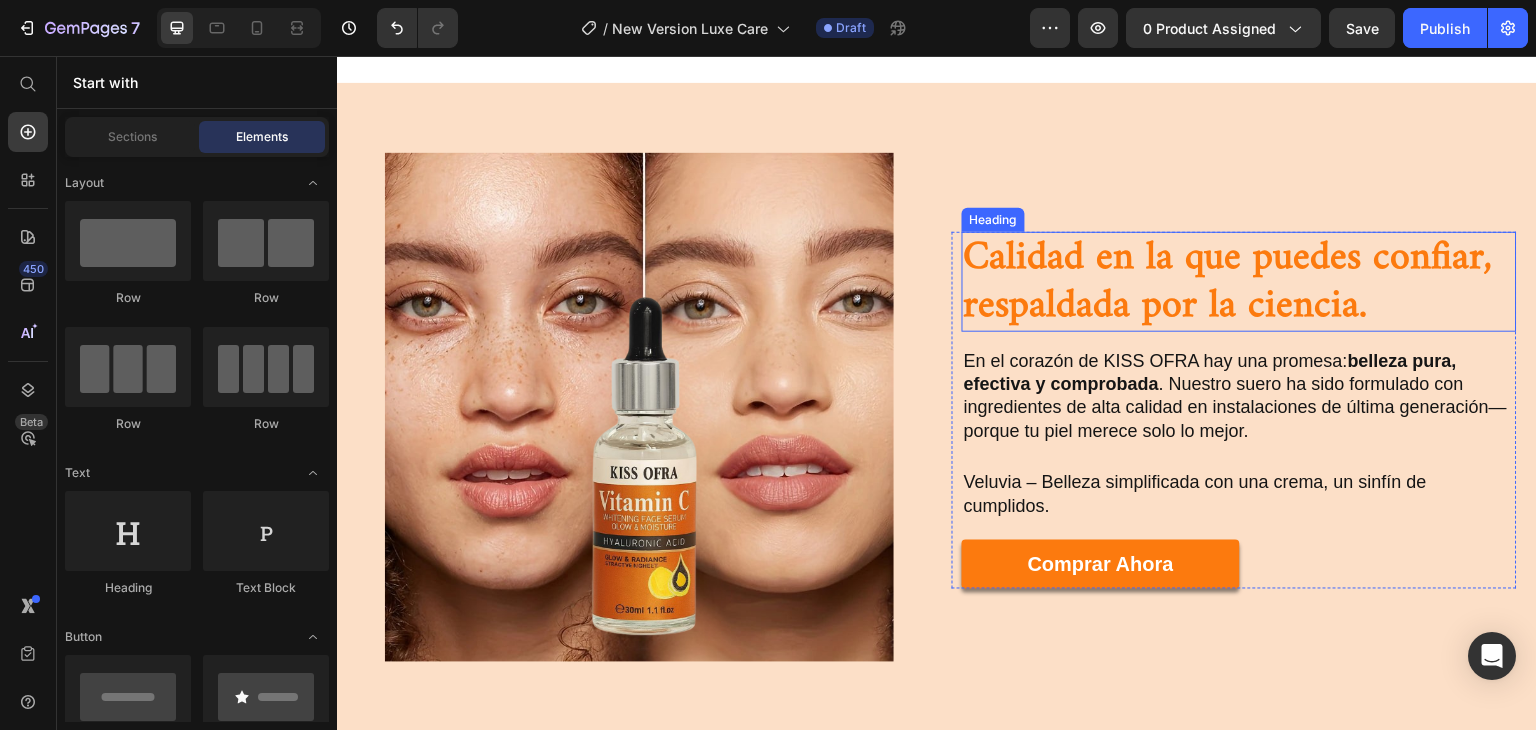 click on "Calidad en la que puedes confiar, respaldada por la ciencia." at bounding box center [1239, 282] 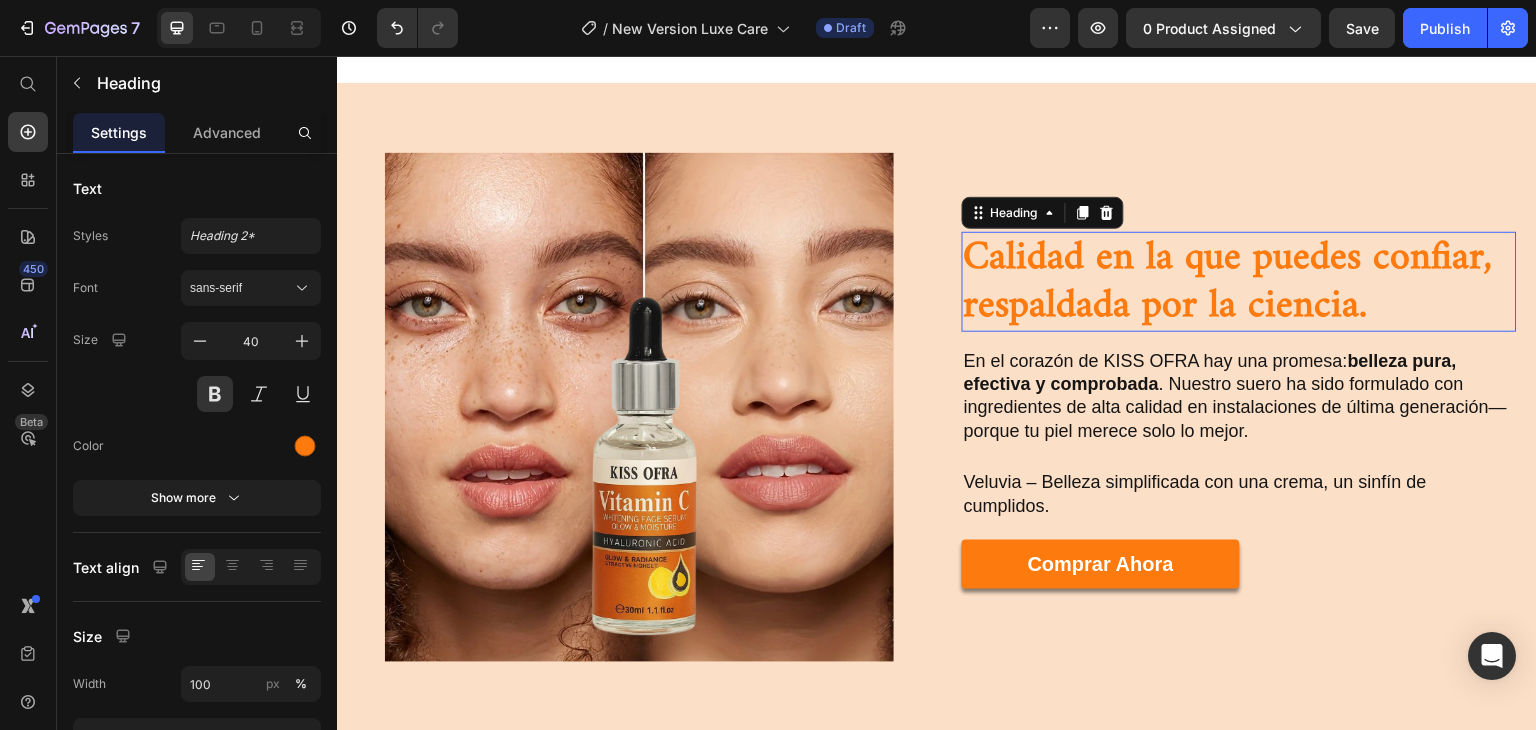 click on "Calidad en la que puedes confiar, respaldada por la ciencia." at bounding box center [1239, 282] 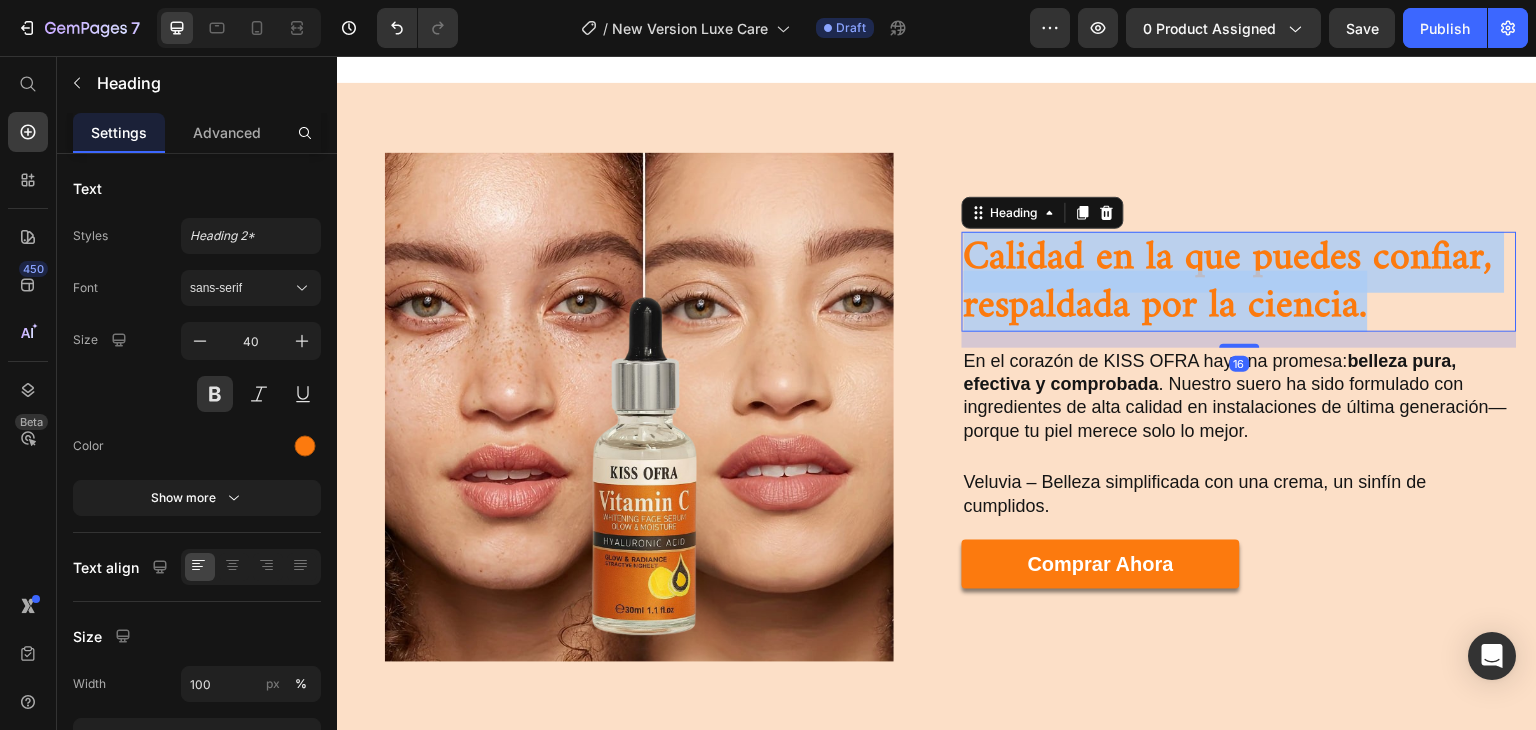 click on "Calidad en la que puedes confiar, respaldada por la ciencia." at bounding box center (1239, 282) 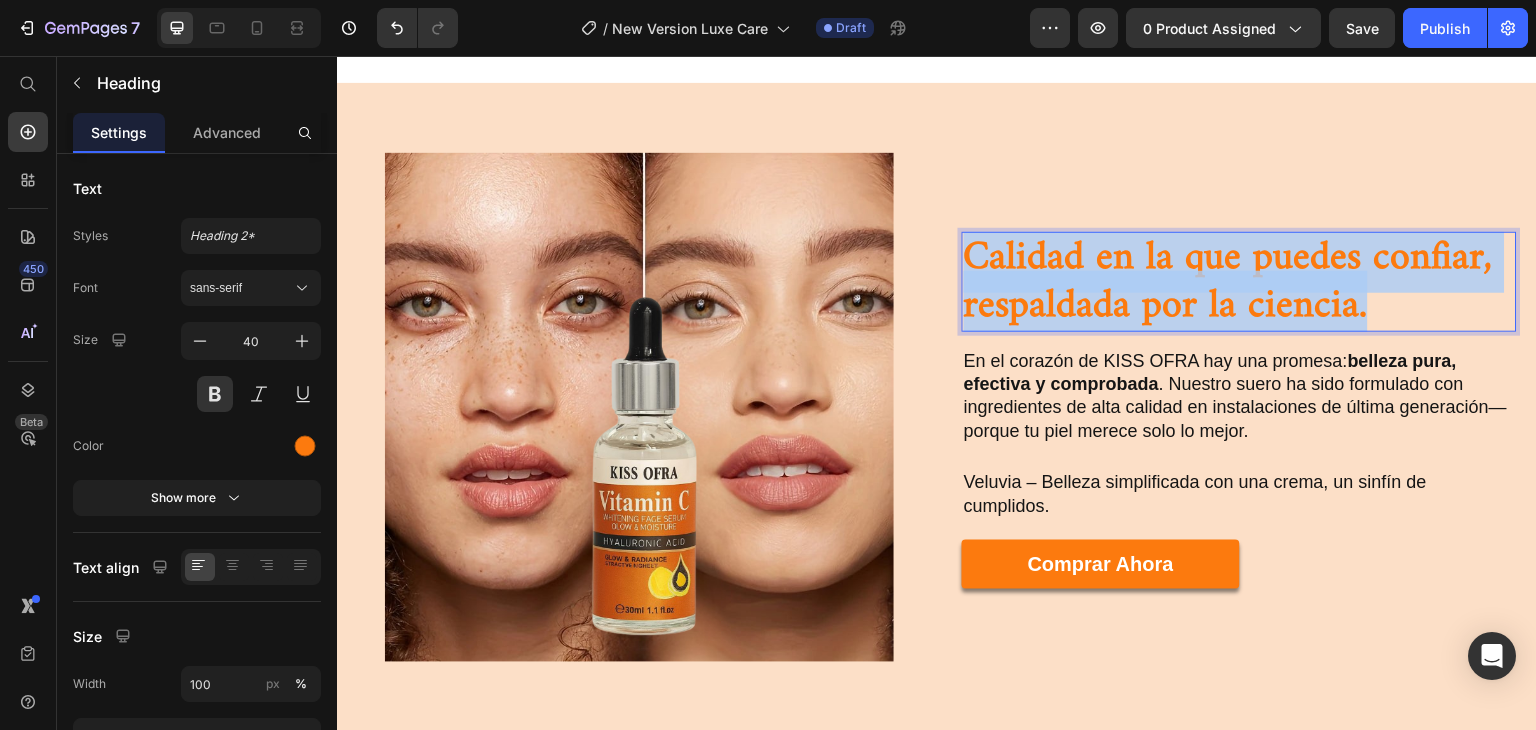 click on "Calidad en la que puedes confiar, respaldada por la ciencia." at bounding box center (1239, 282) 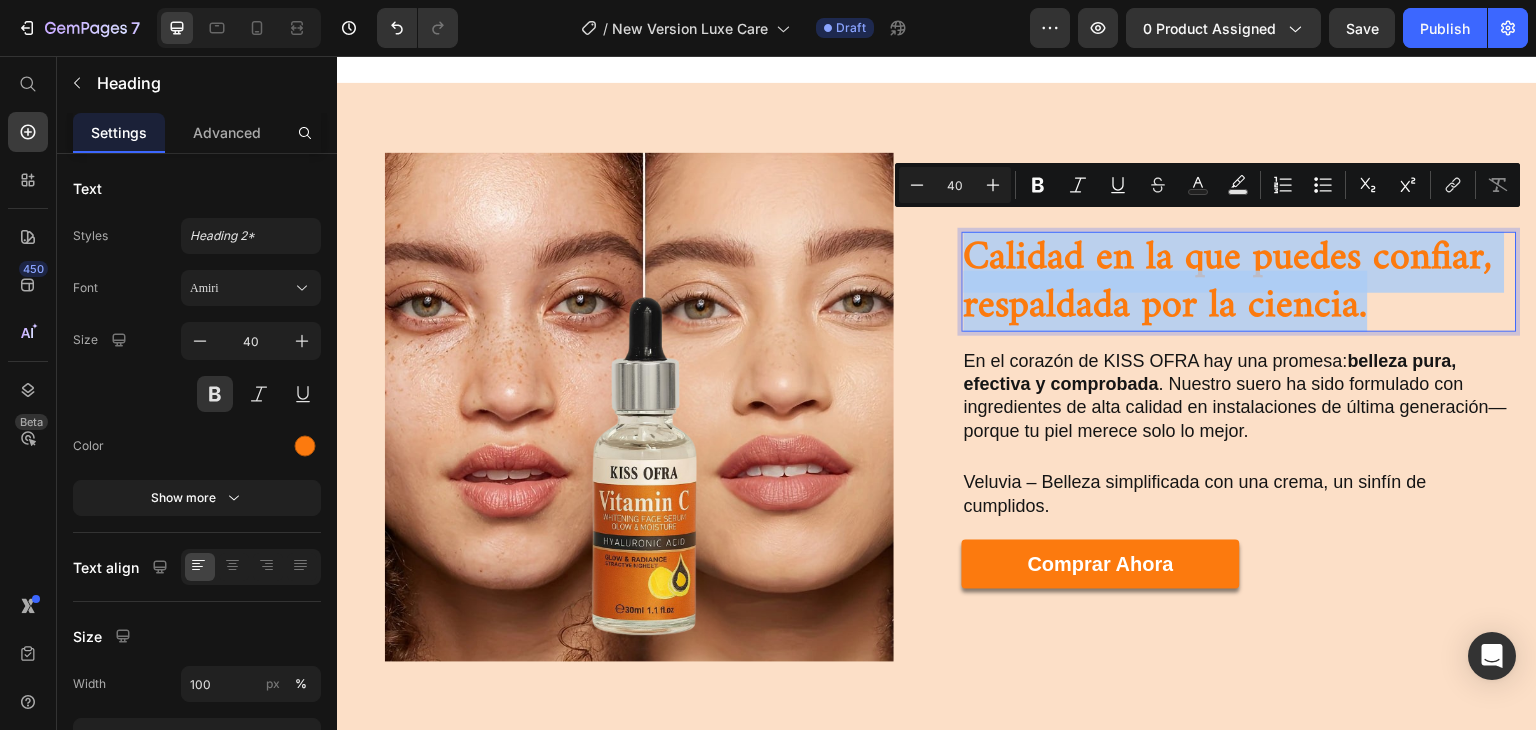 type 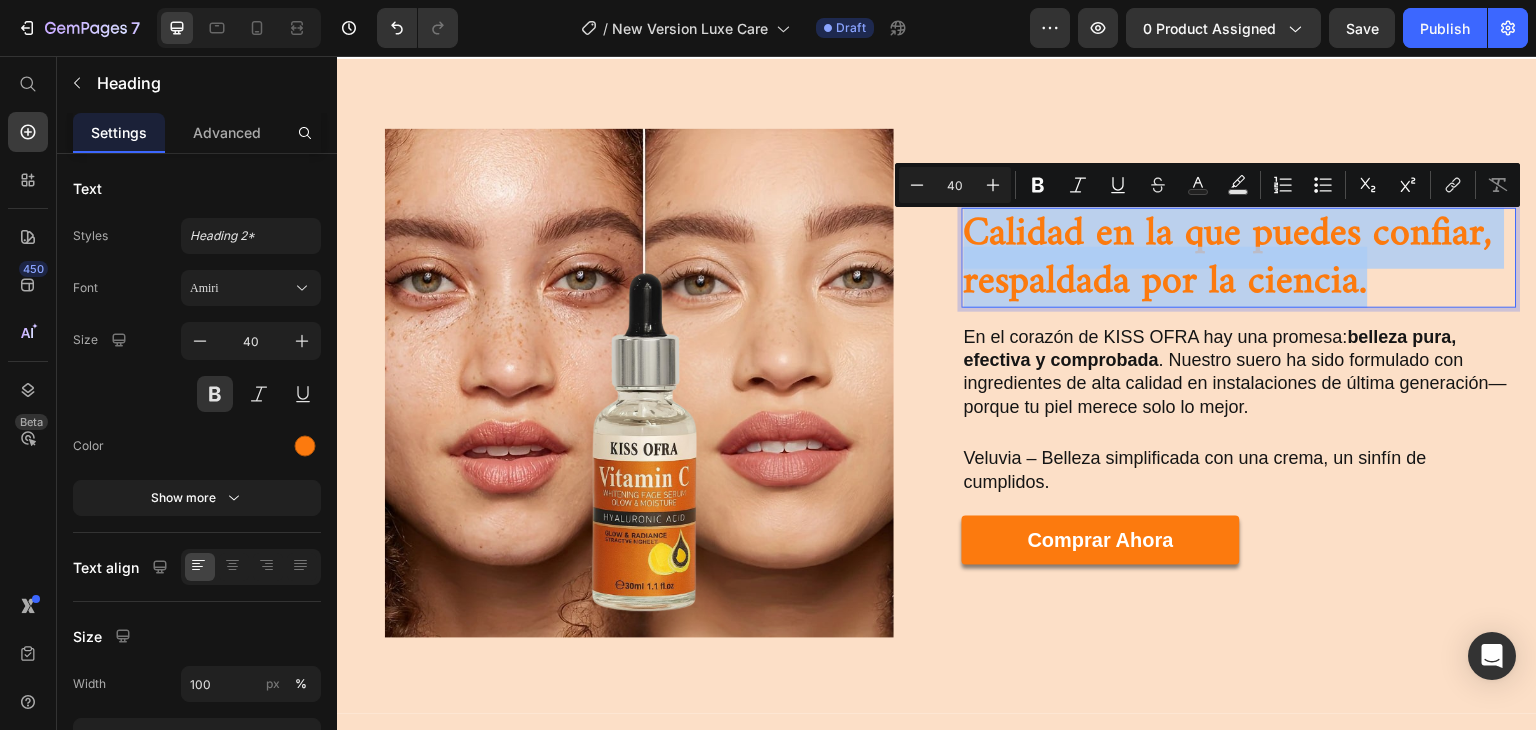 scroll, scrollTop: 1296, scrollLeft: 0, axis: vertical 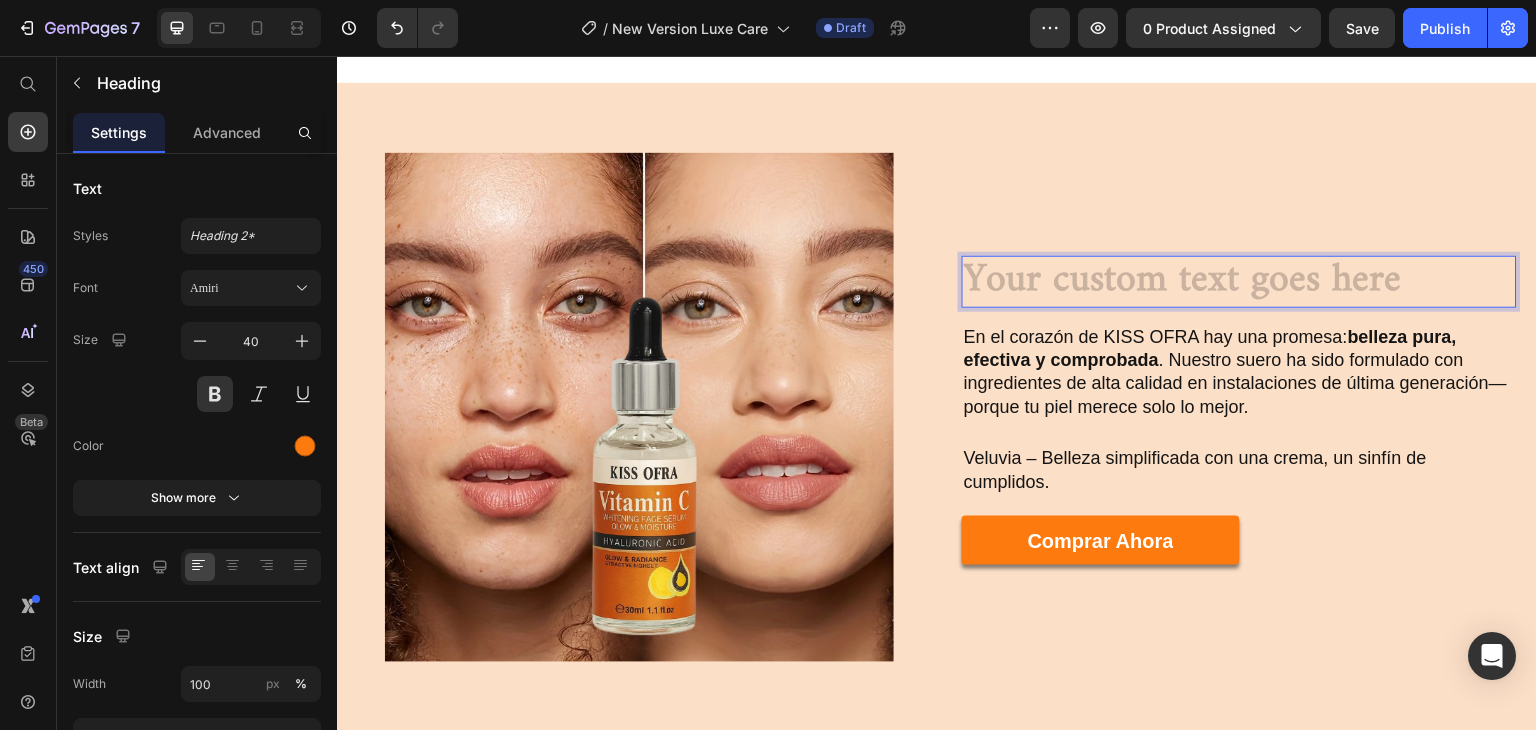 click at bounding box center [1239, 282] 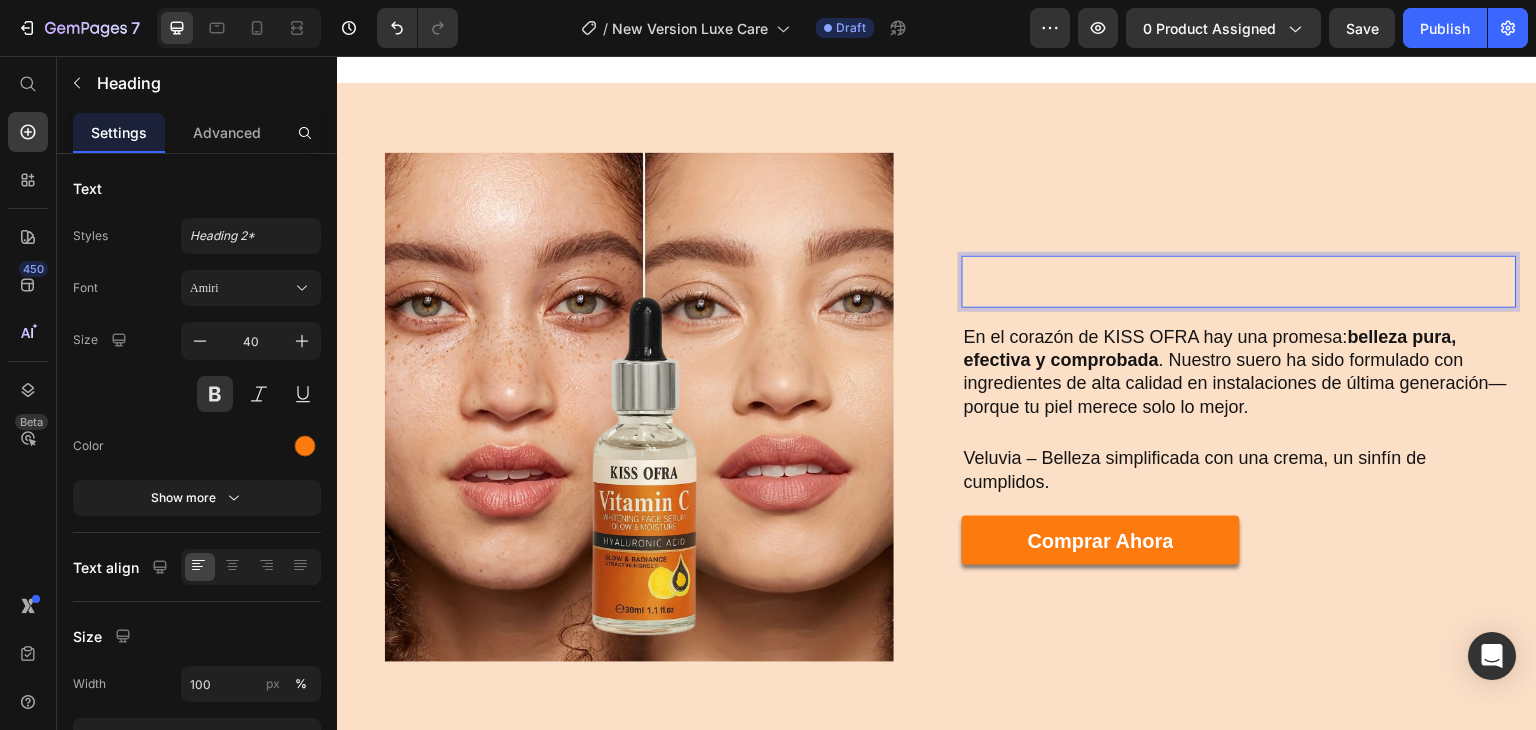 click at bounding box center (1239, 282) 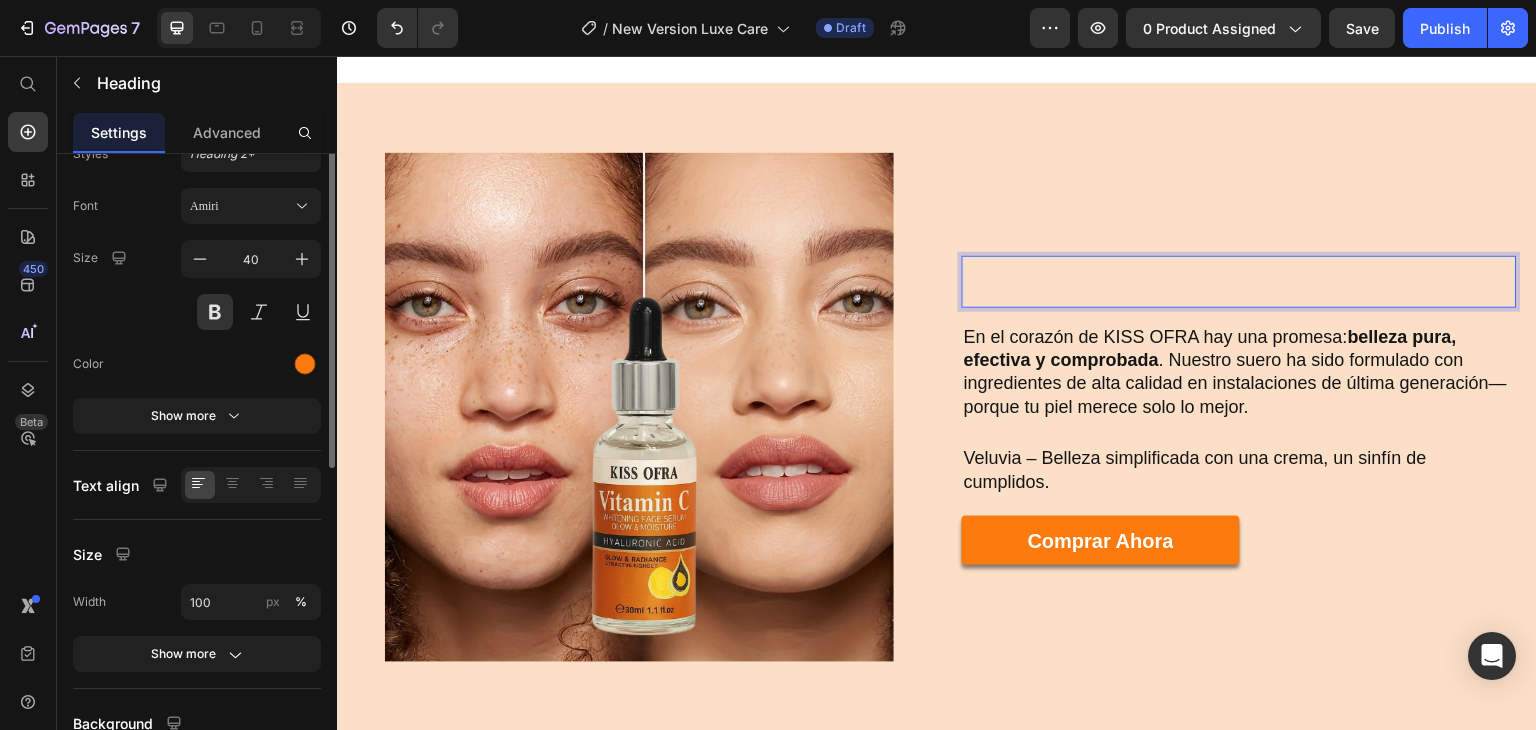 scroll, scrollTop: 0, scrollLeft: 0, axis: both 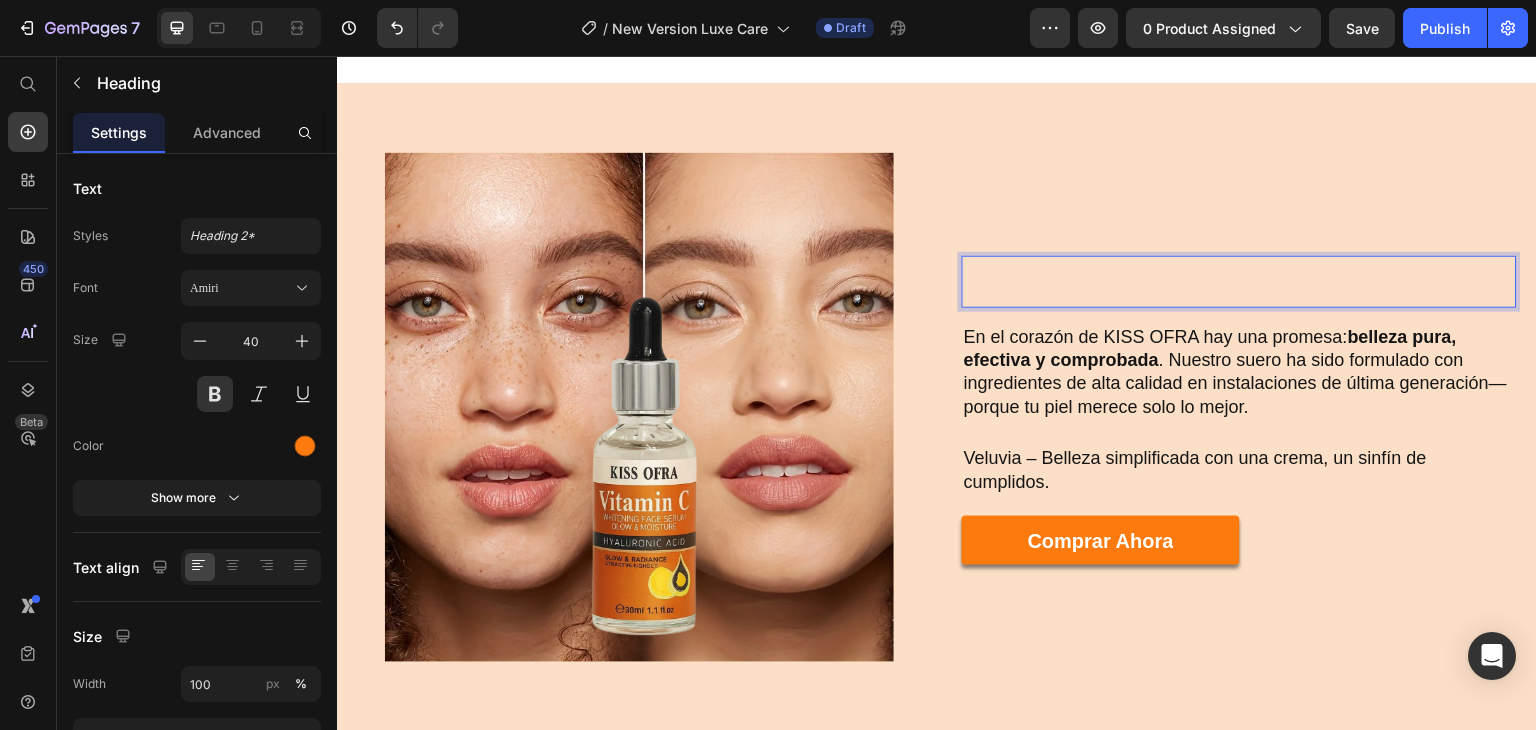 click at bounding box center (1239, 282) 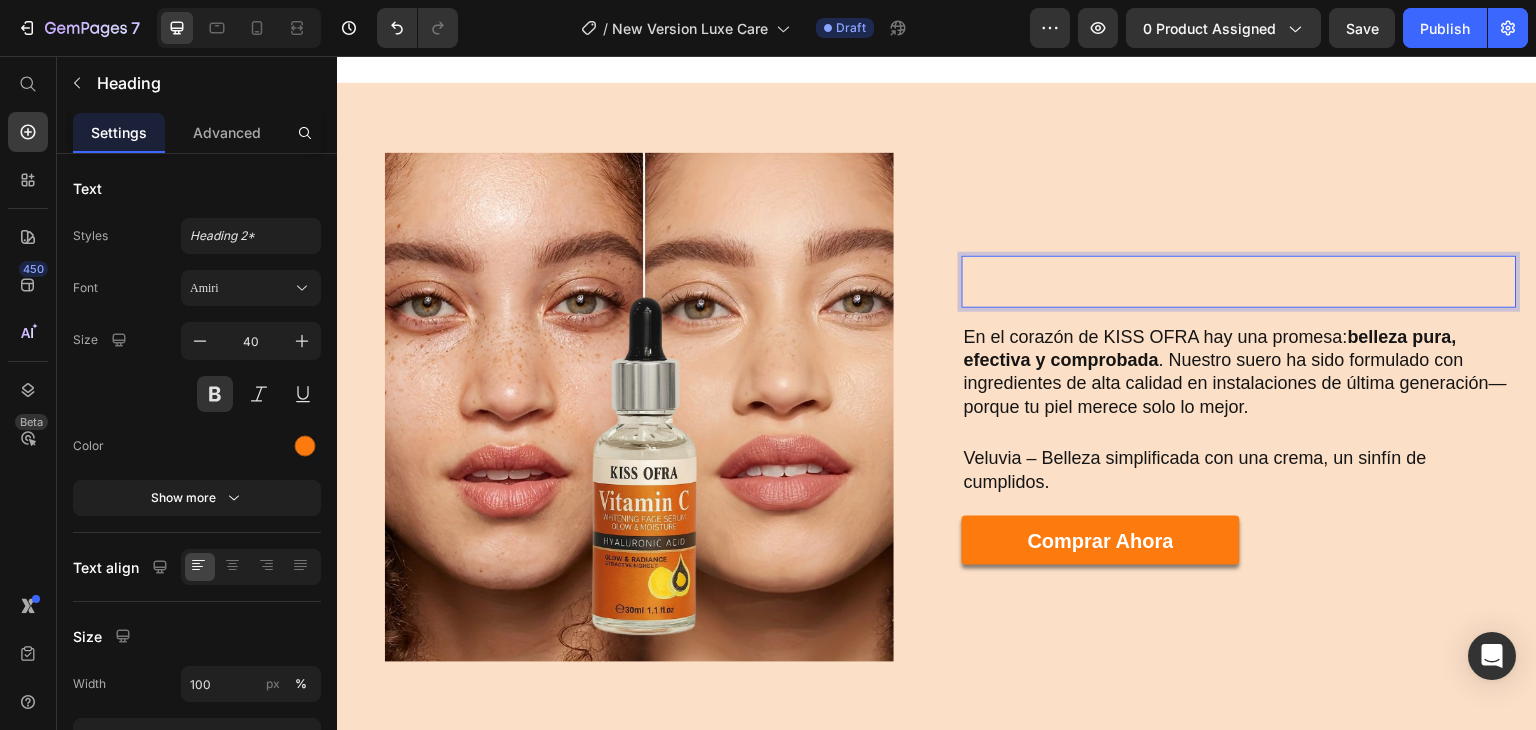 click at bounding box center (1239, 282) 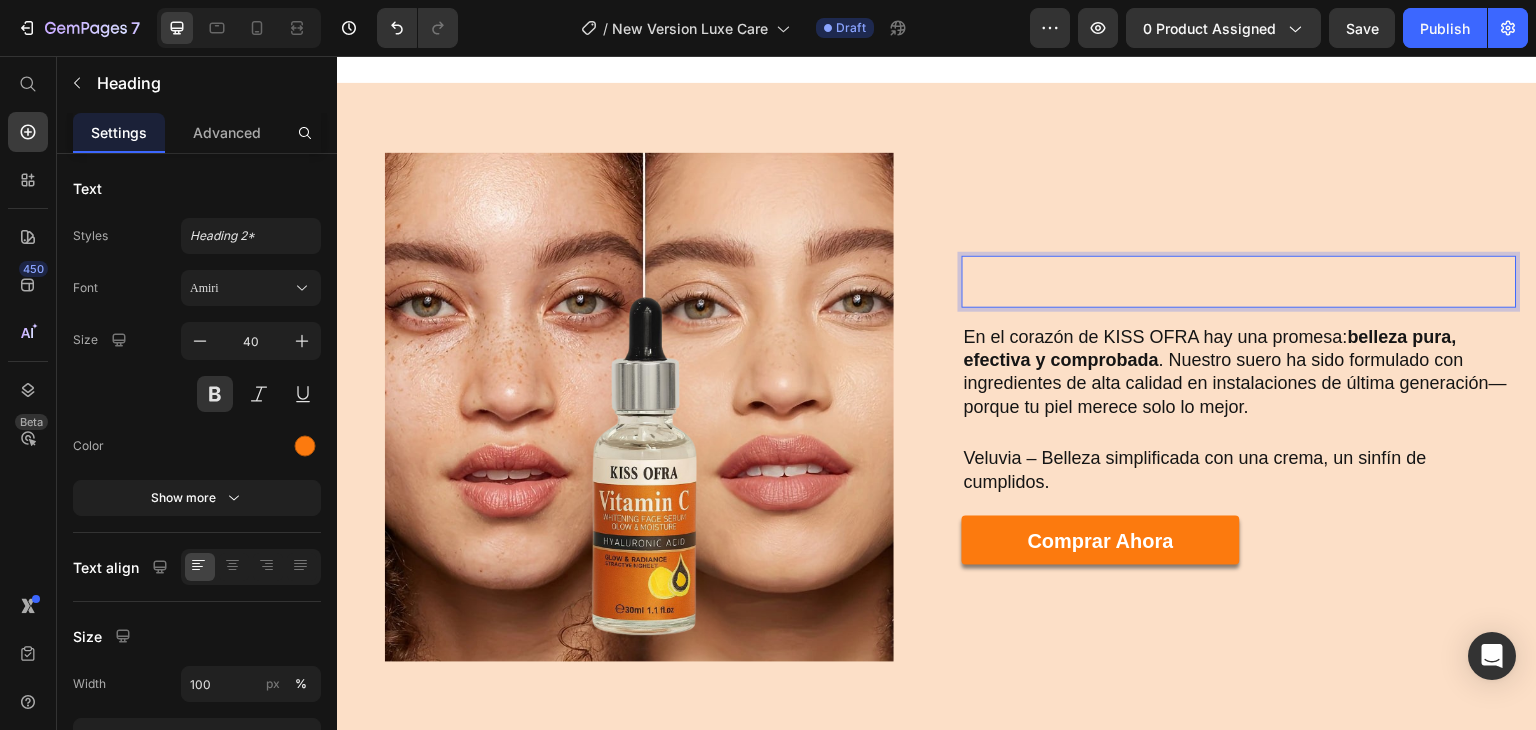 click at bounding box center [1239, 282] 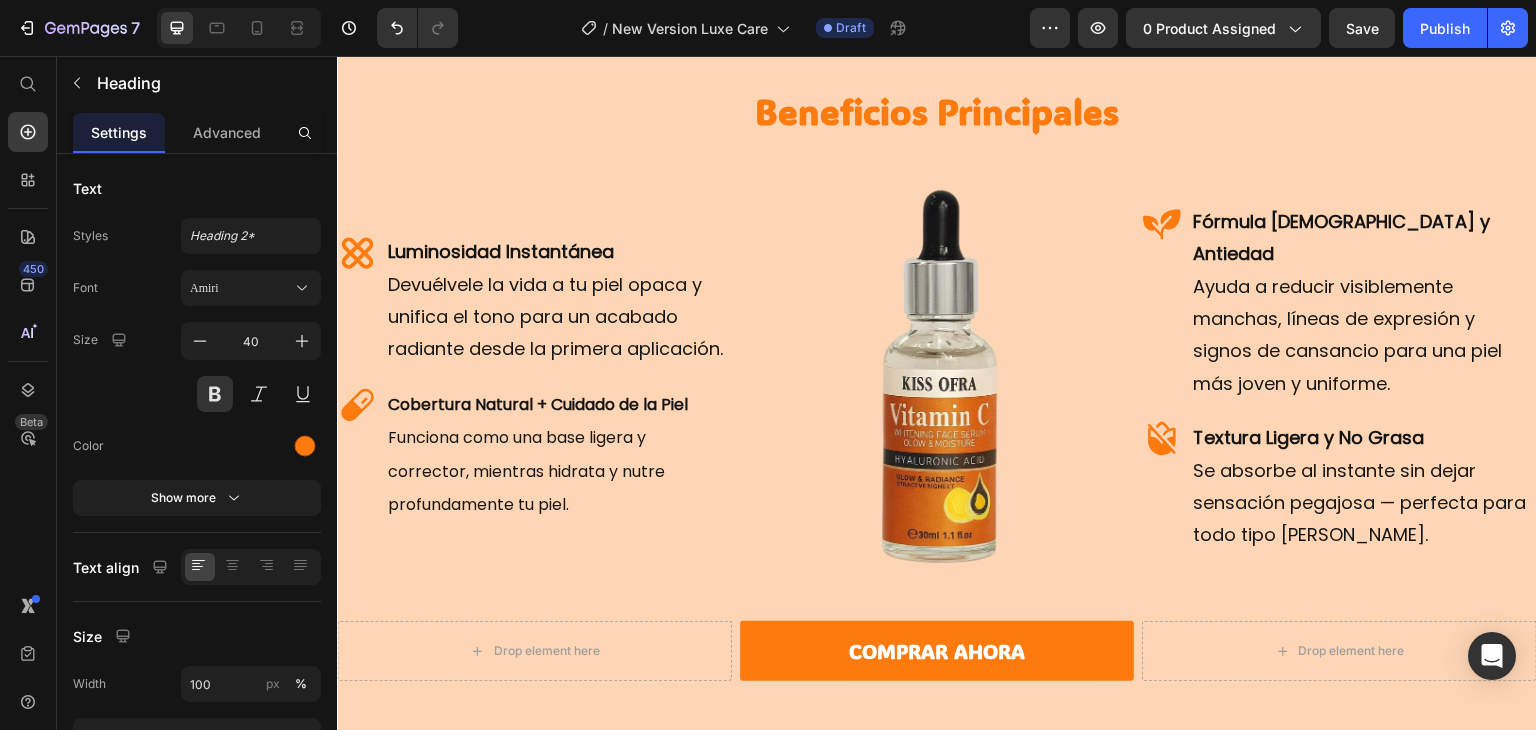 scroll, scrollTop: 3795, scrollLeft: 0, axis: vertical 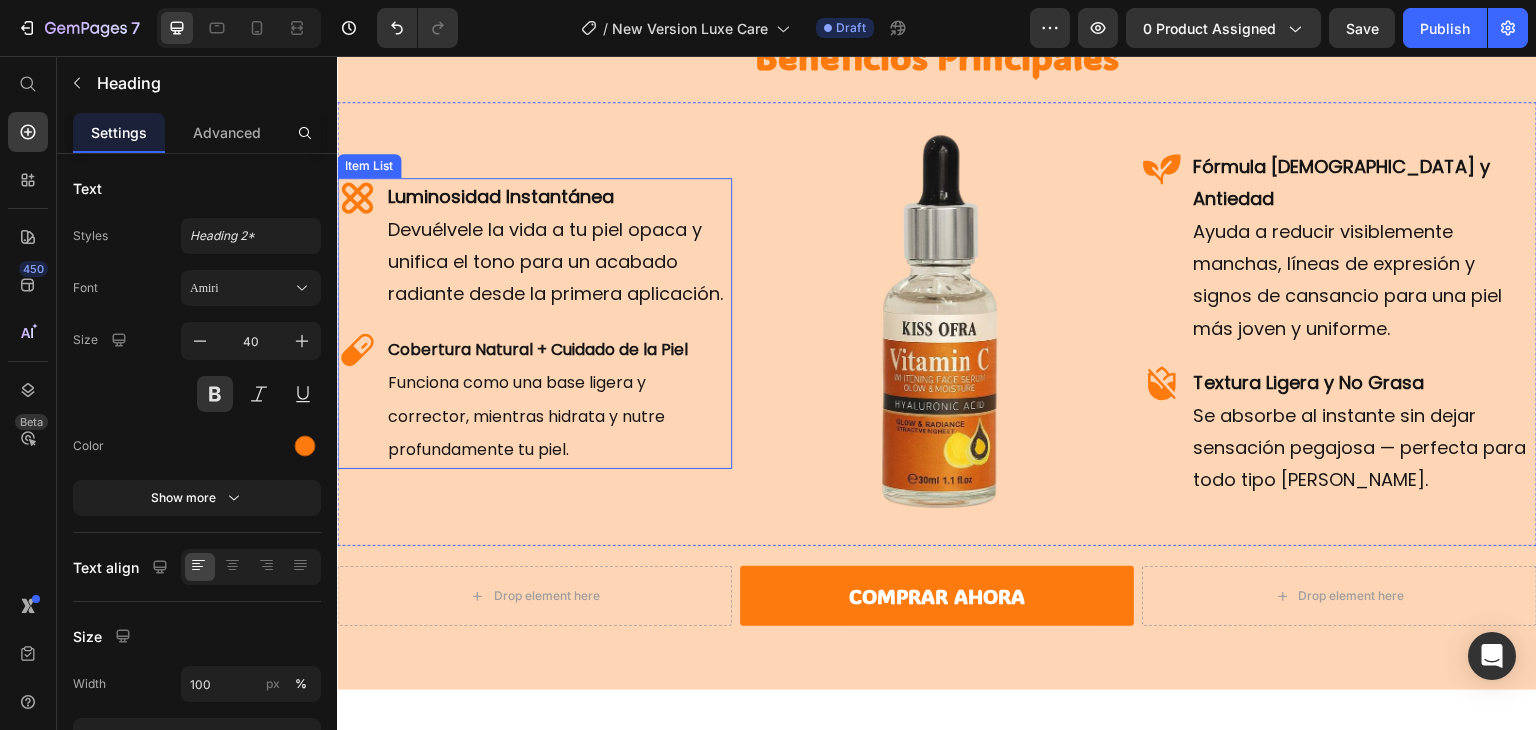 click on "Luminosidad Instantánea Devuélvele la vida a tu piel opaca y unifica el tono para un acabado radiante desde la primera aplicación." at bounding box center (558, 246) 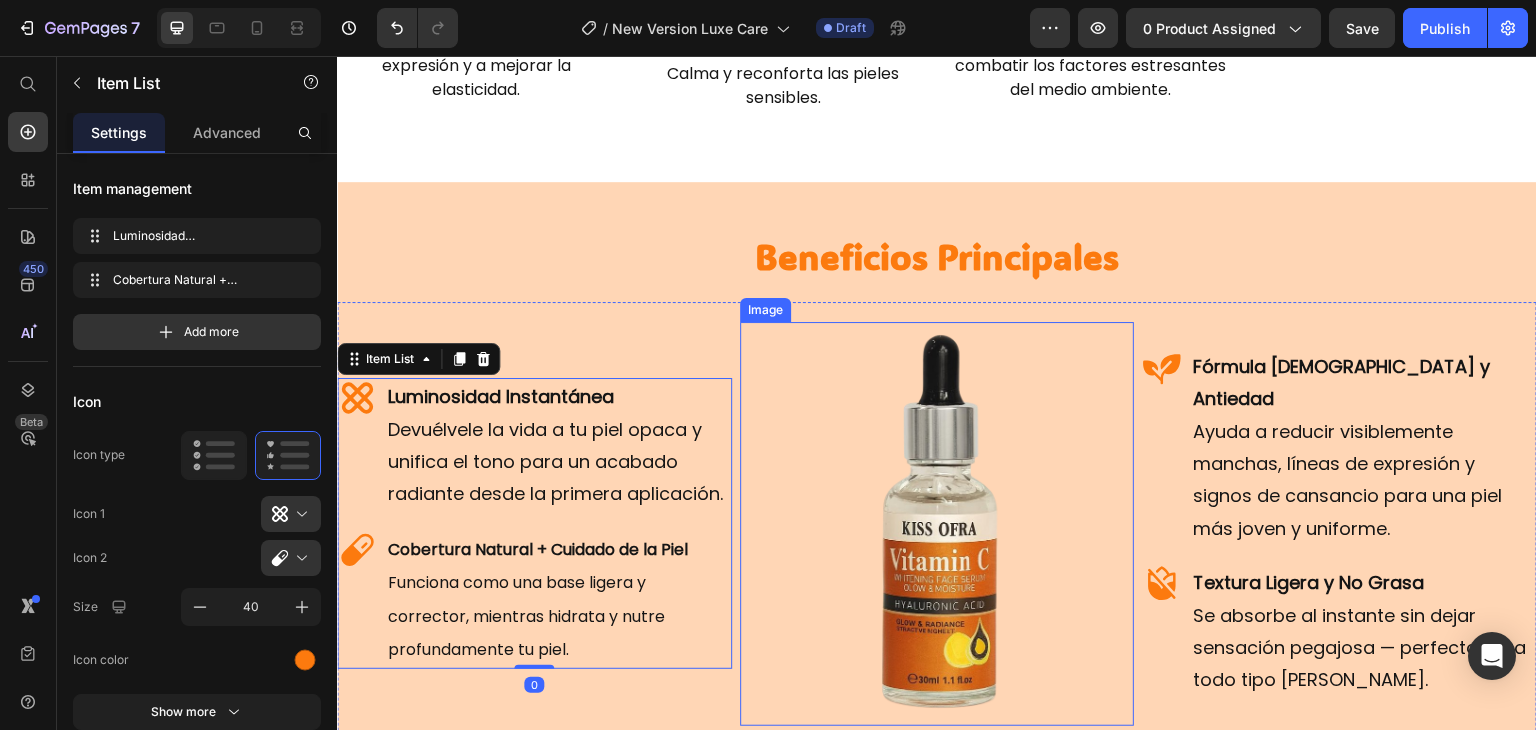 scroll, scrollTop: 3585, scrollLeft: 0, axis: vertical 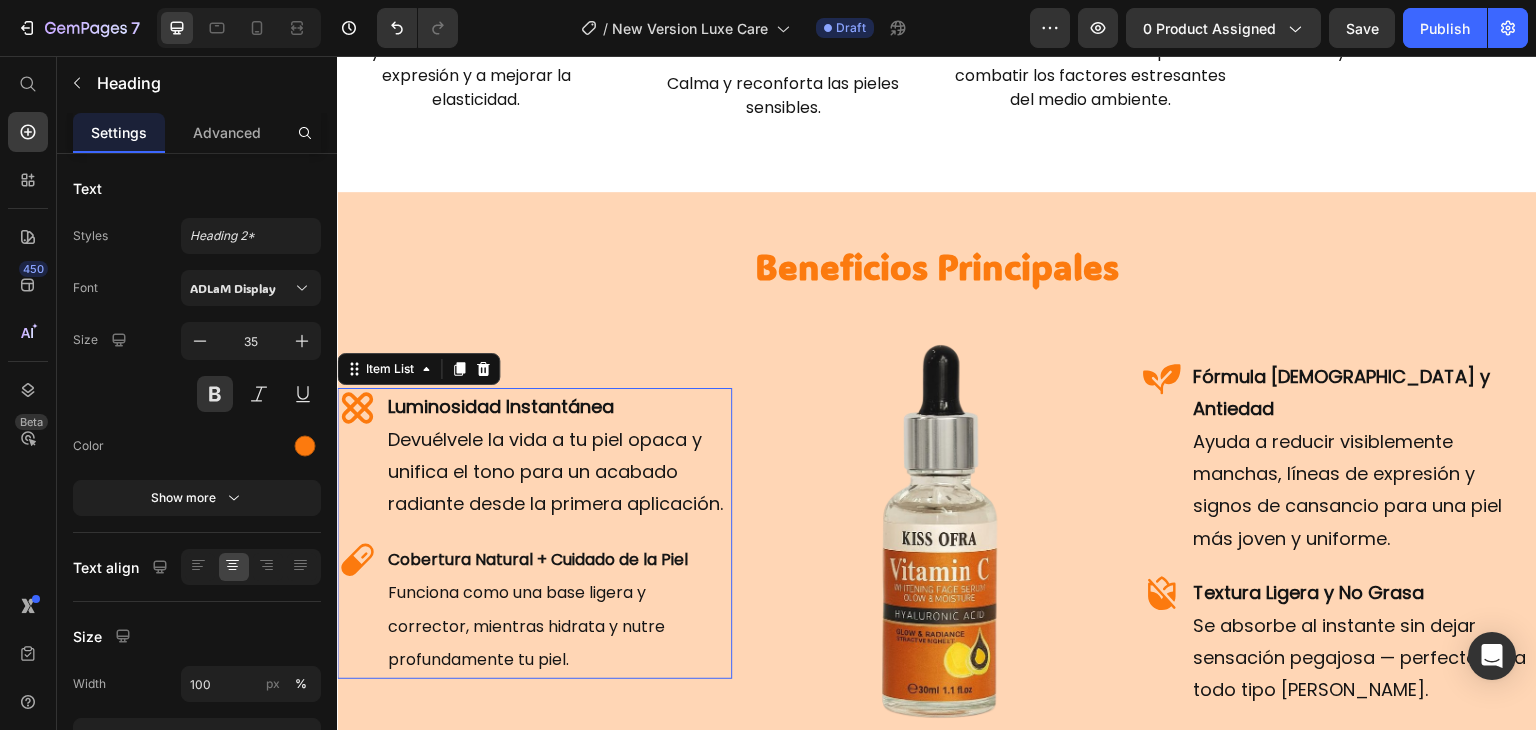 click on "Luminosidad Instantánea Devuélvele la vida a tu piel opaca y unifica el tono para un acabado radiante desde la primera aplicación." at bounding box center (558, 456) 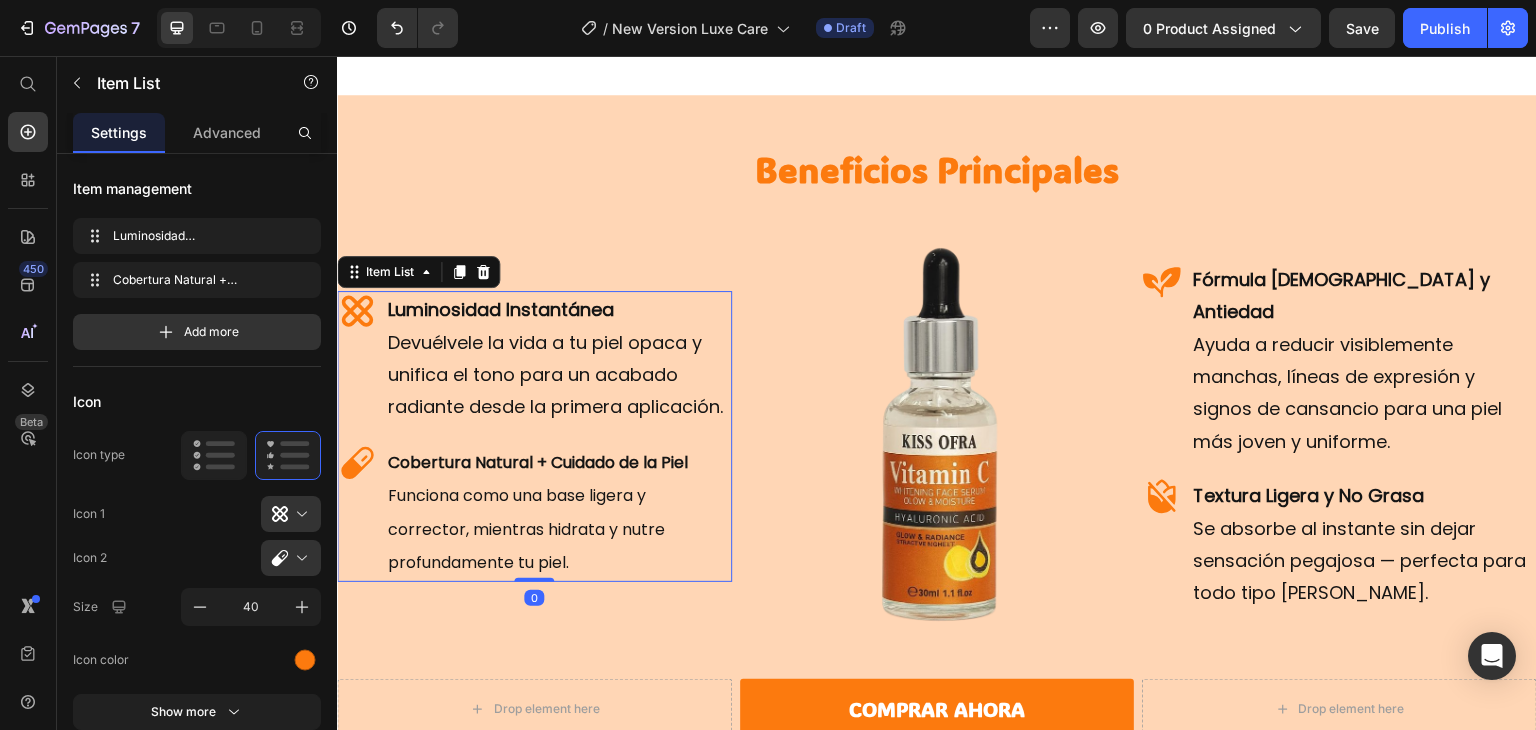 scroll, scrollTop: 3688, scrollLeft: 0, axis: vertical 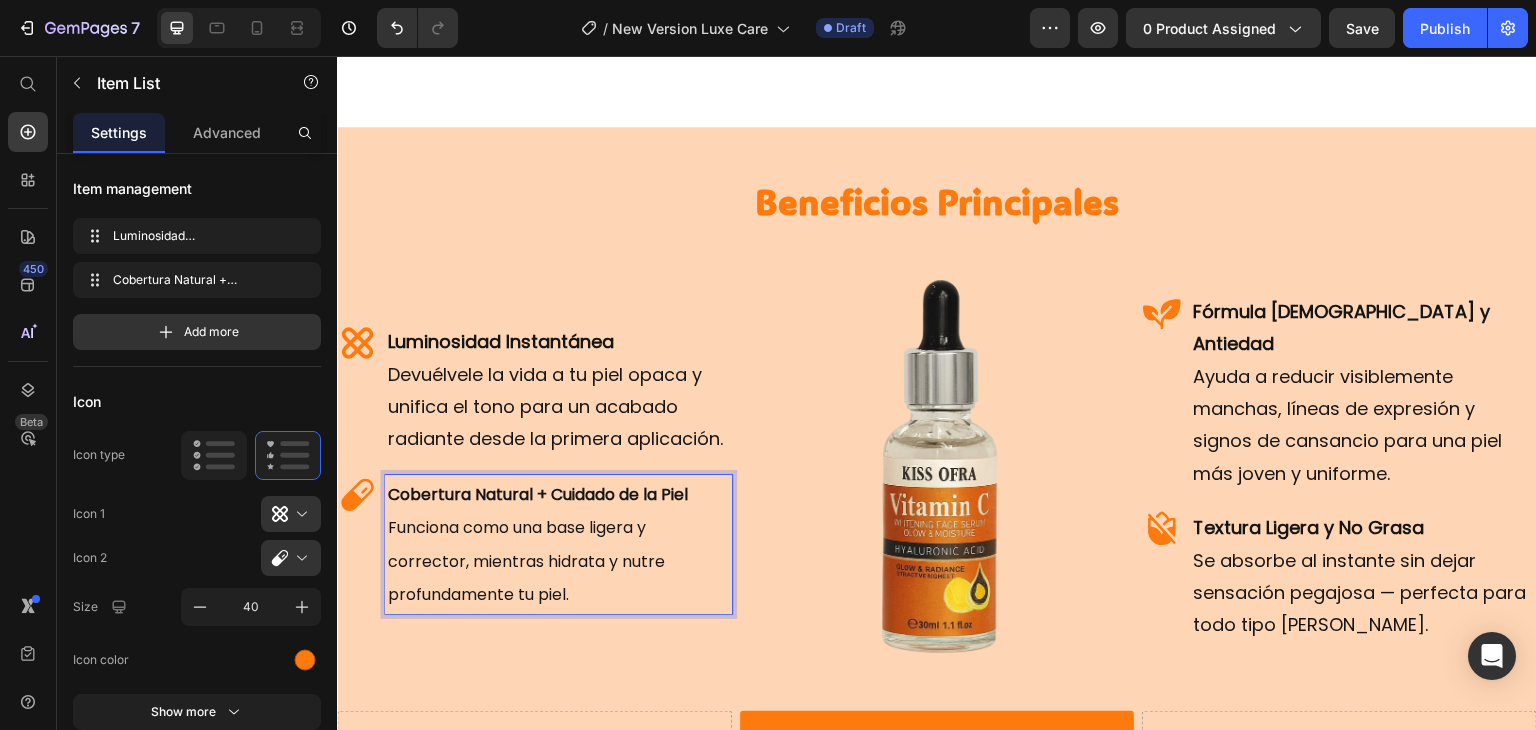 click on "Funciona como una base ligera y corrector, mientras hidrata y nutre profundamente tu piel." at bounding box center [526, 561] 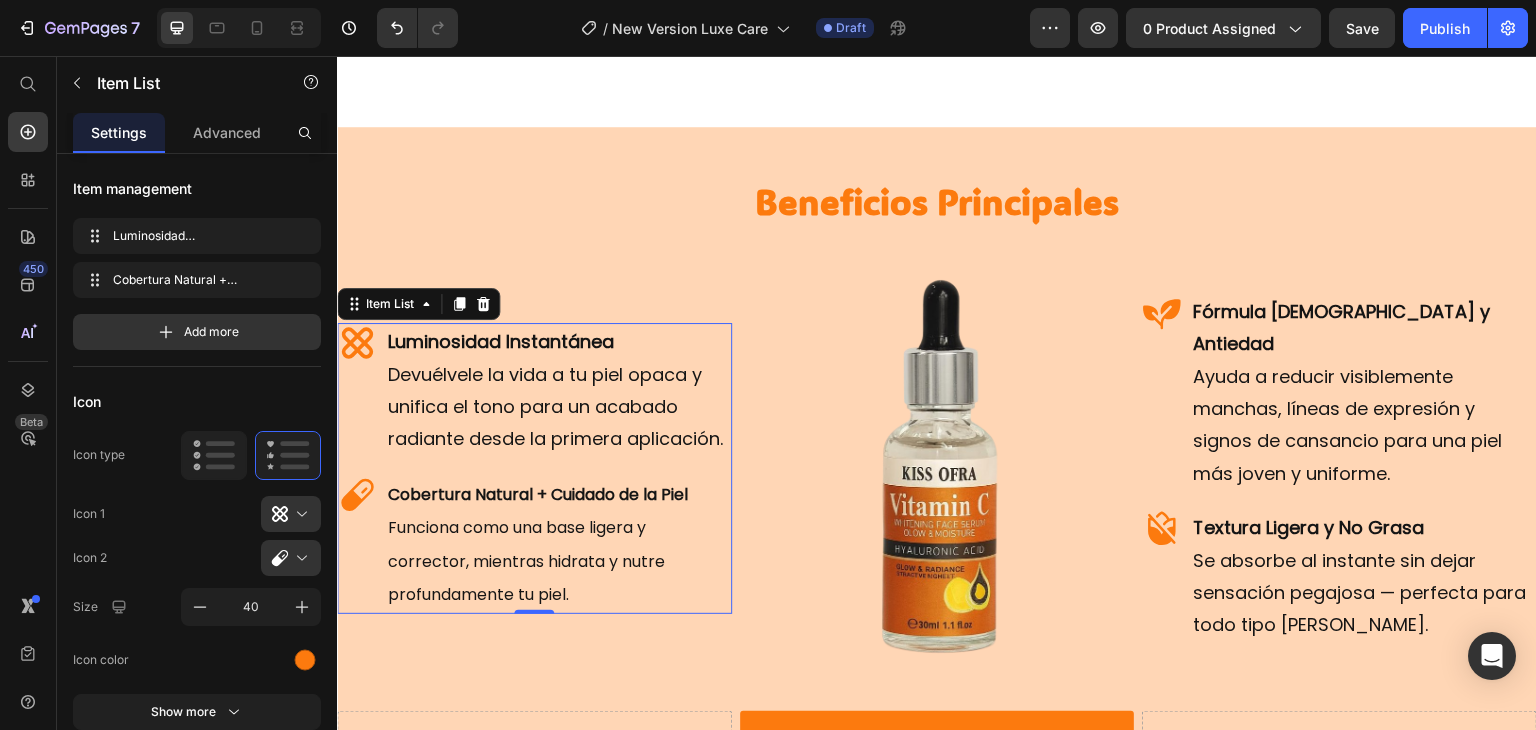 click 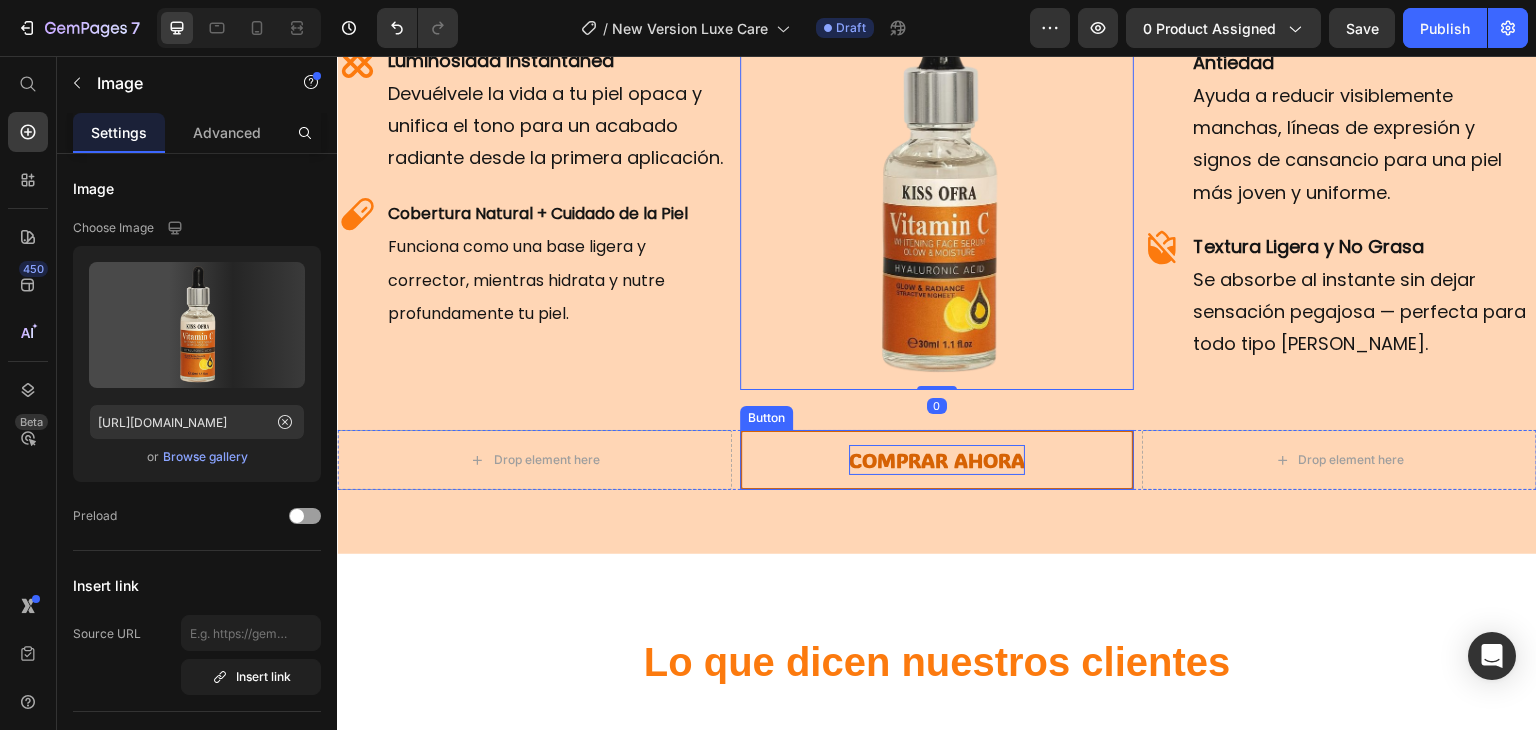scroll, scrollTop: 3930, scrollLeft: 0, axis: vertical 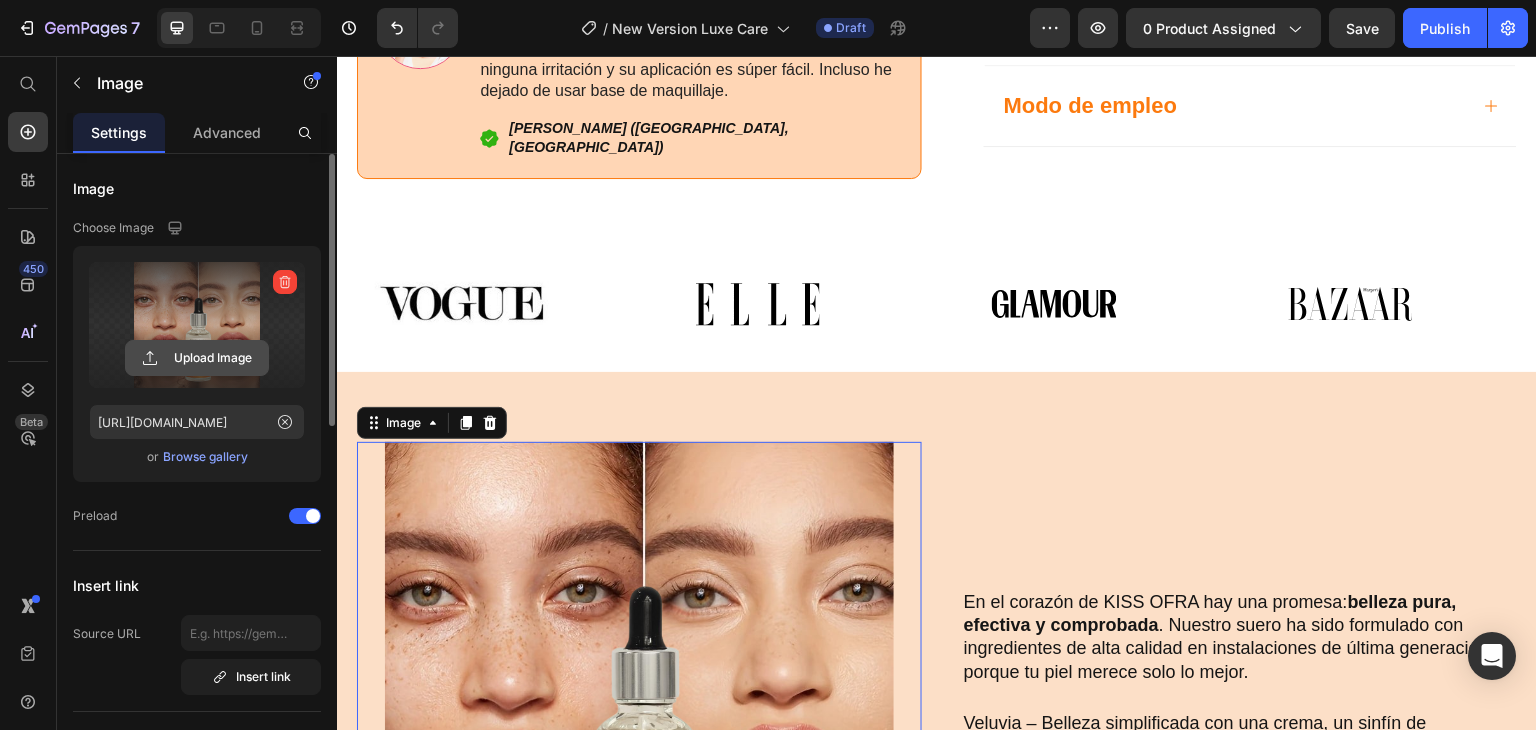 click 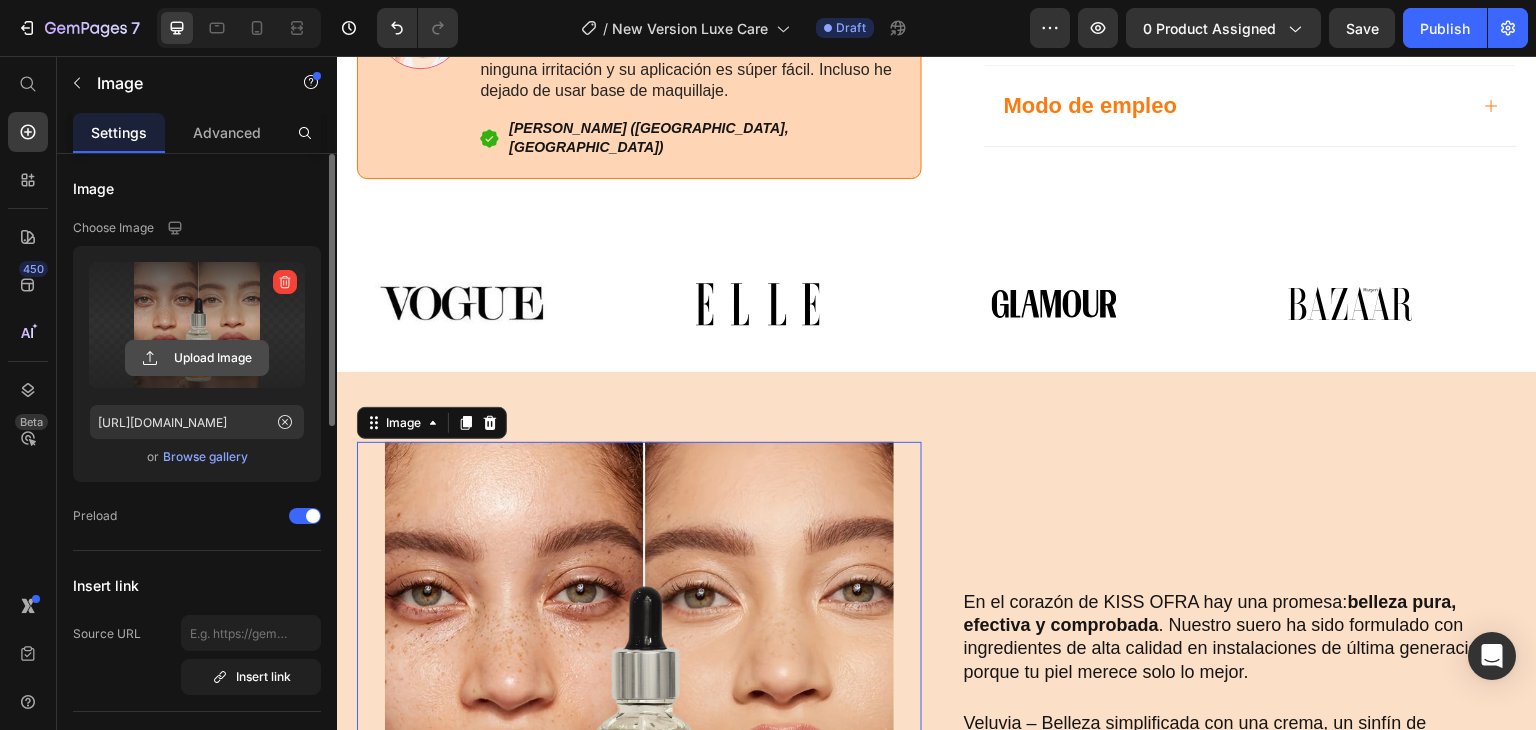 click 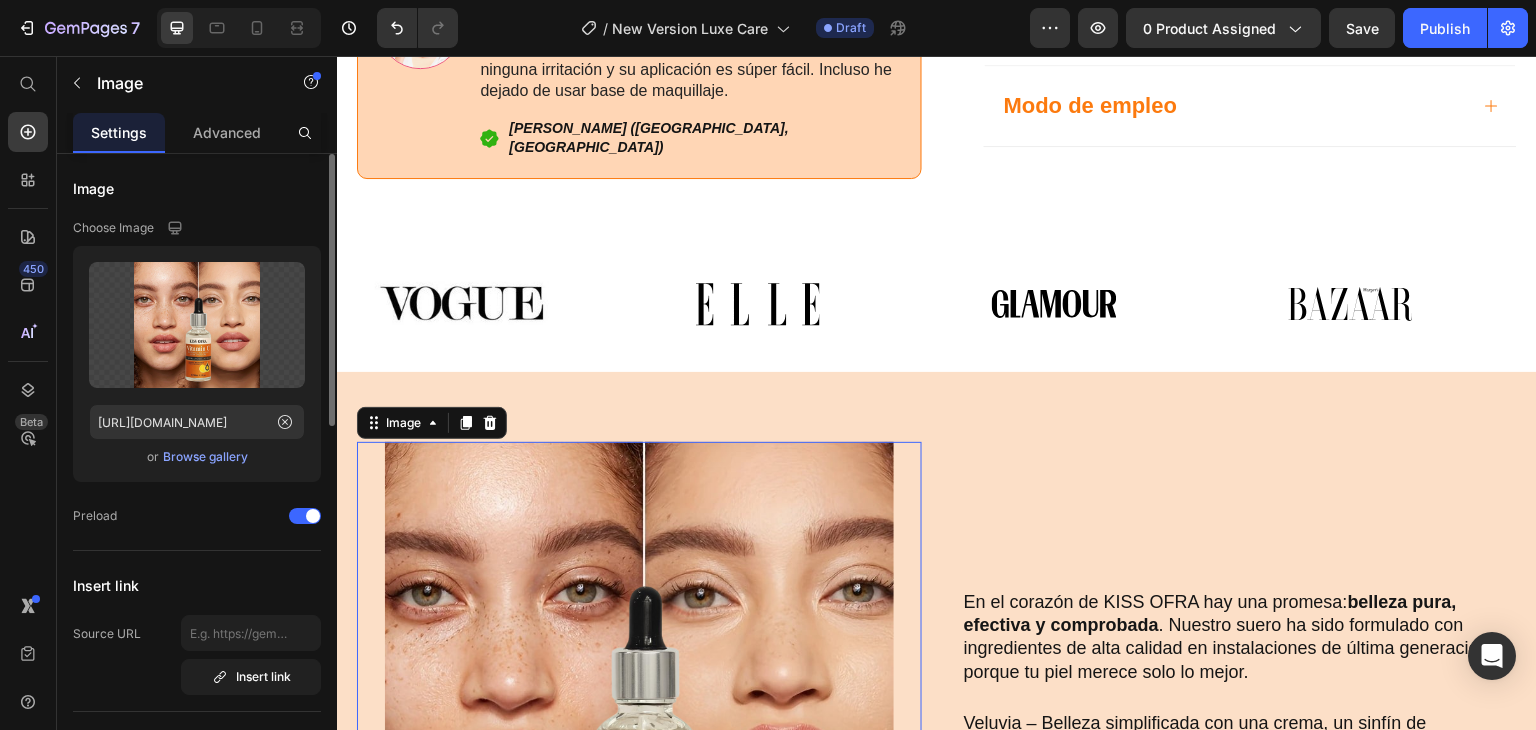 click on "Browse gallery" at bounding box center (205, 457) 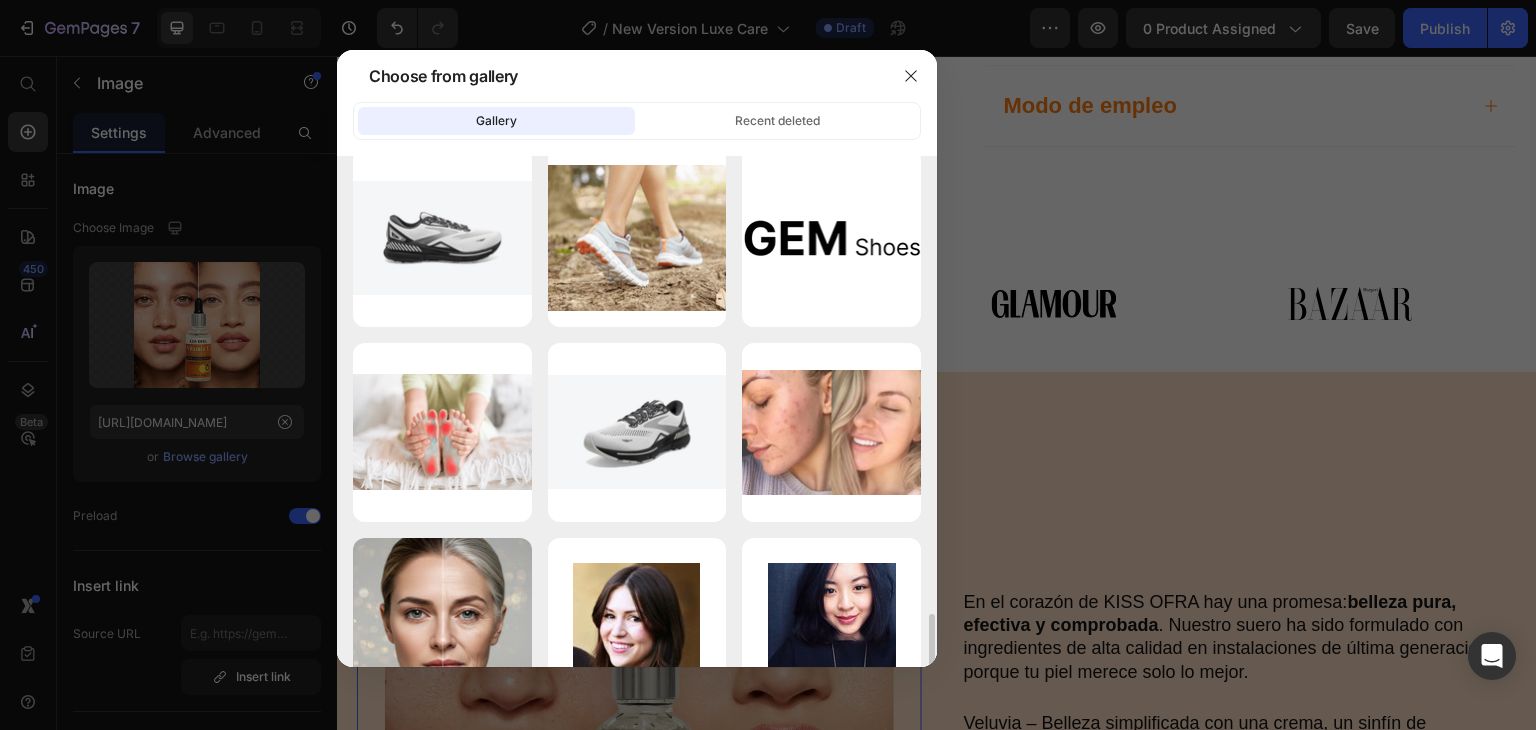 scroll, scrollTop: 1648, scrollLeft: 0, axis: vertical 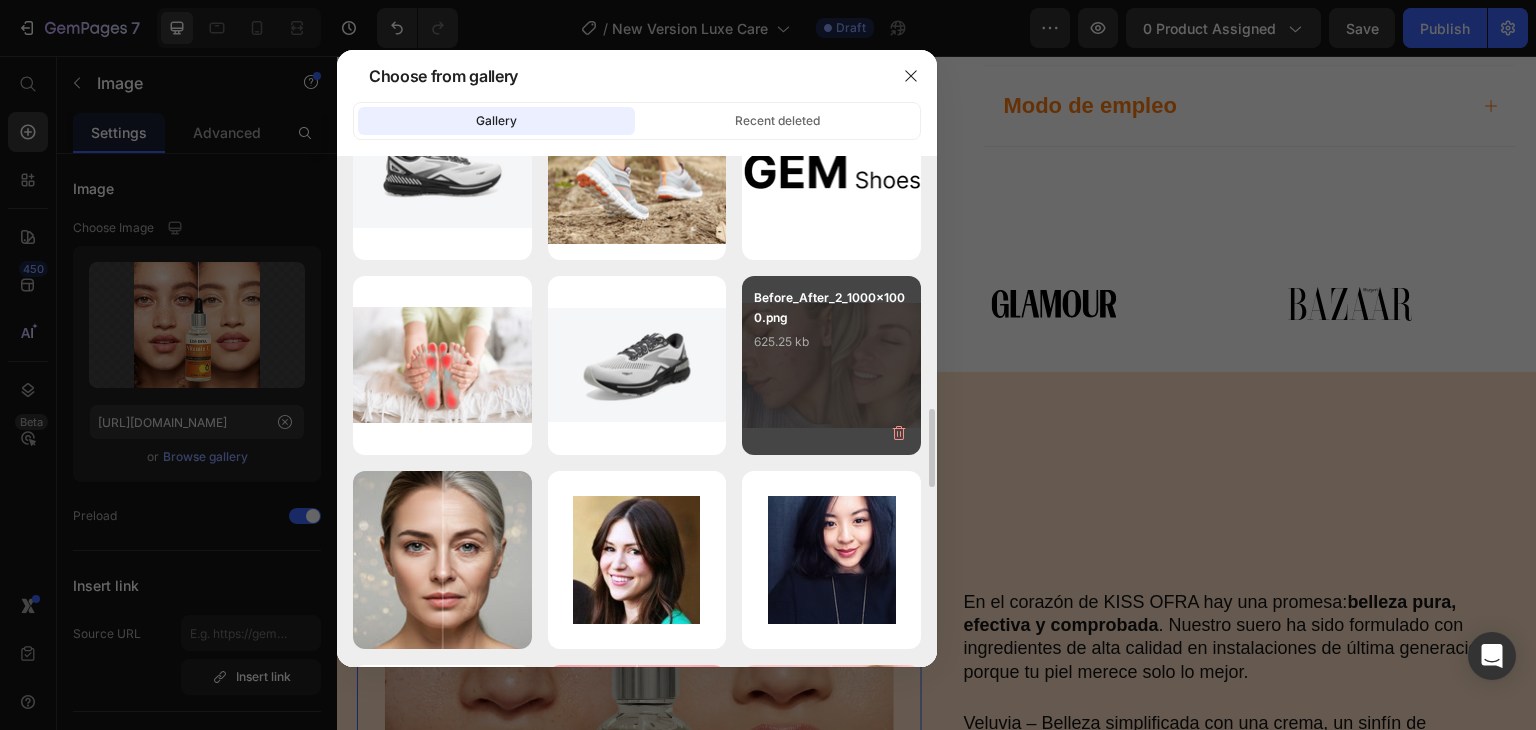 click on "625.25 kb" at bounding box center (831, 342) 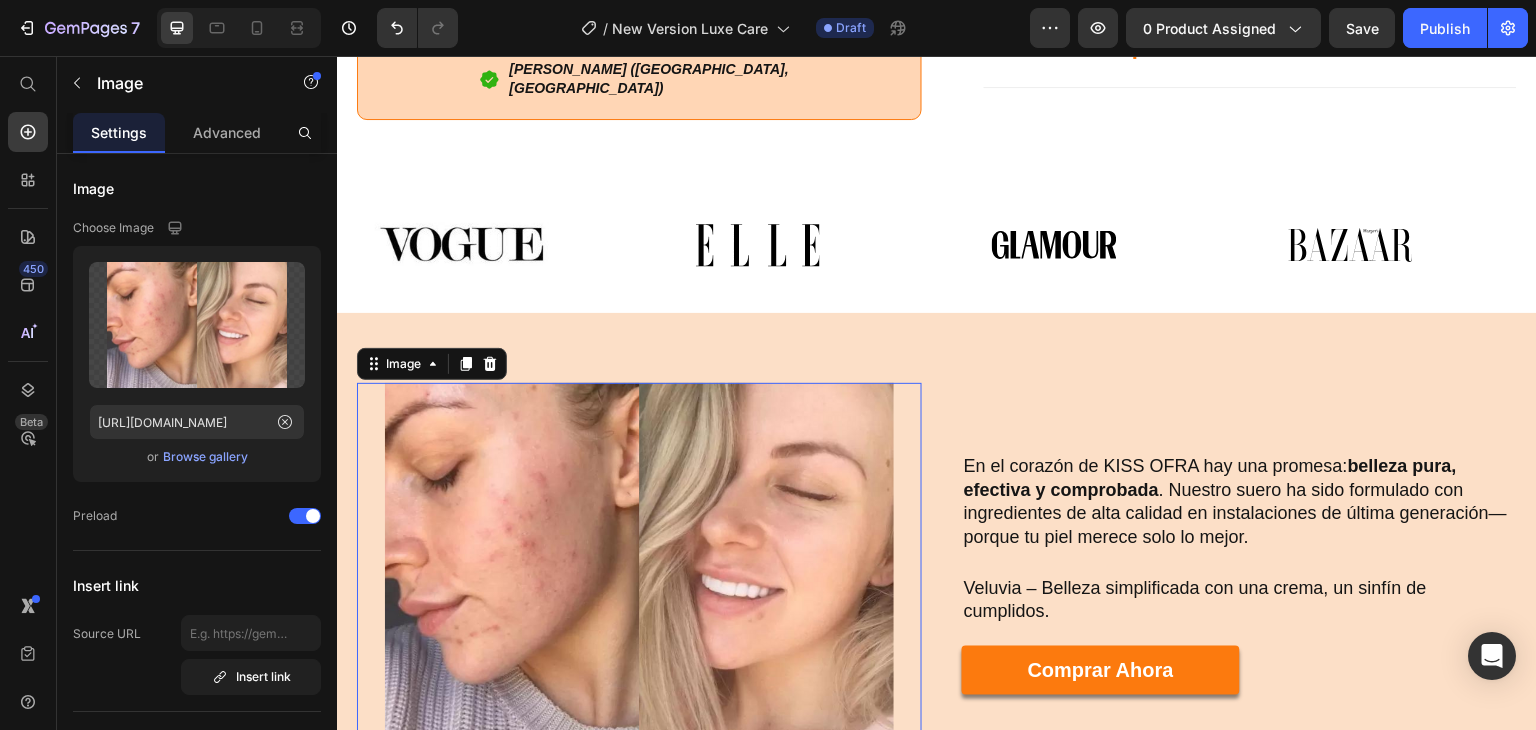 scroll, scrollTop: 1050, scrollLeft: 0, axis: vertical 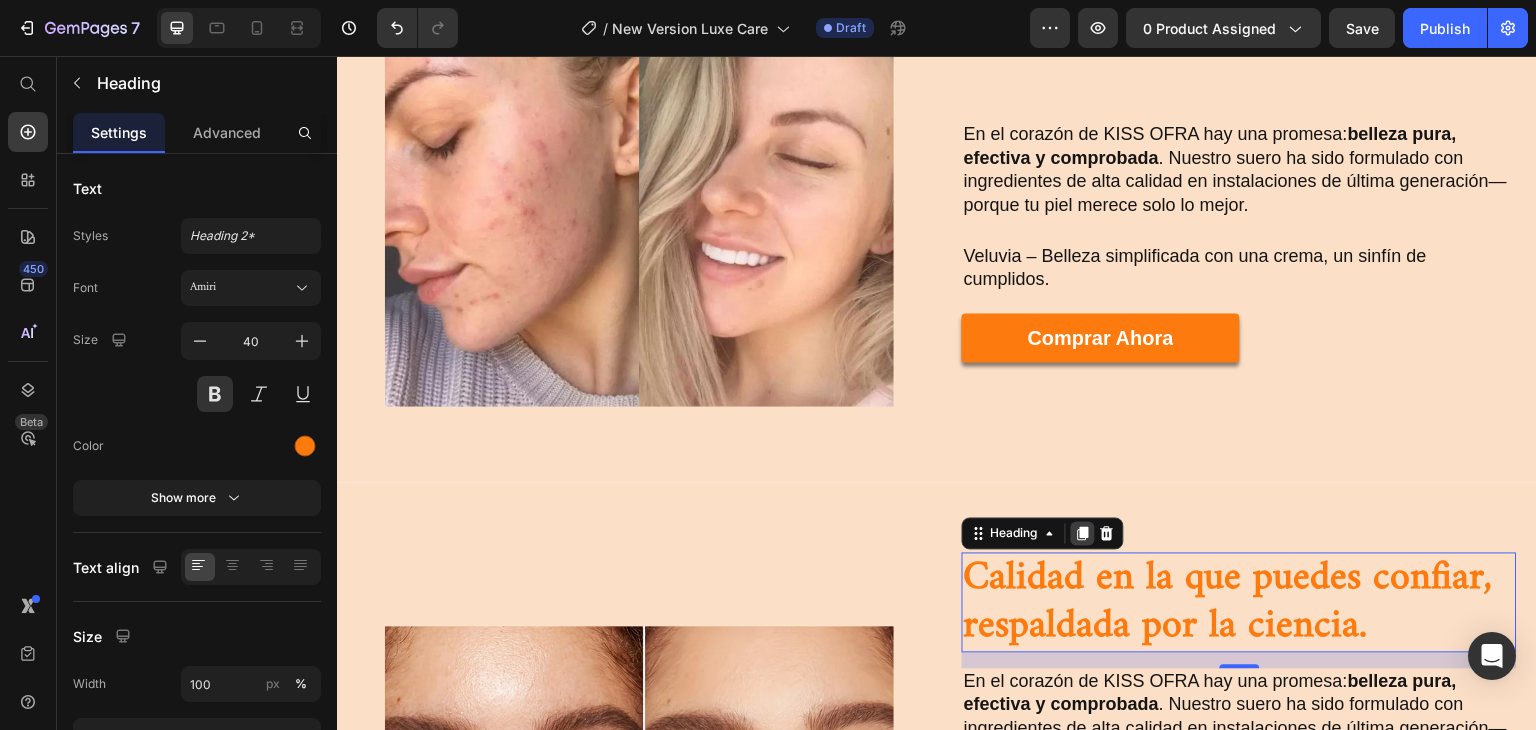 click 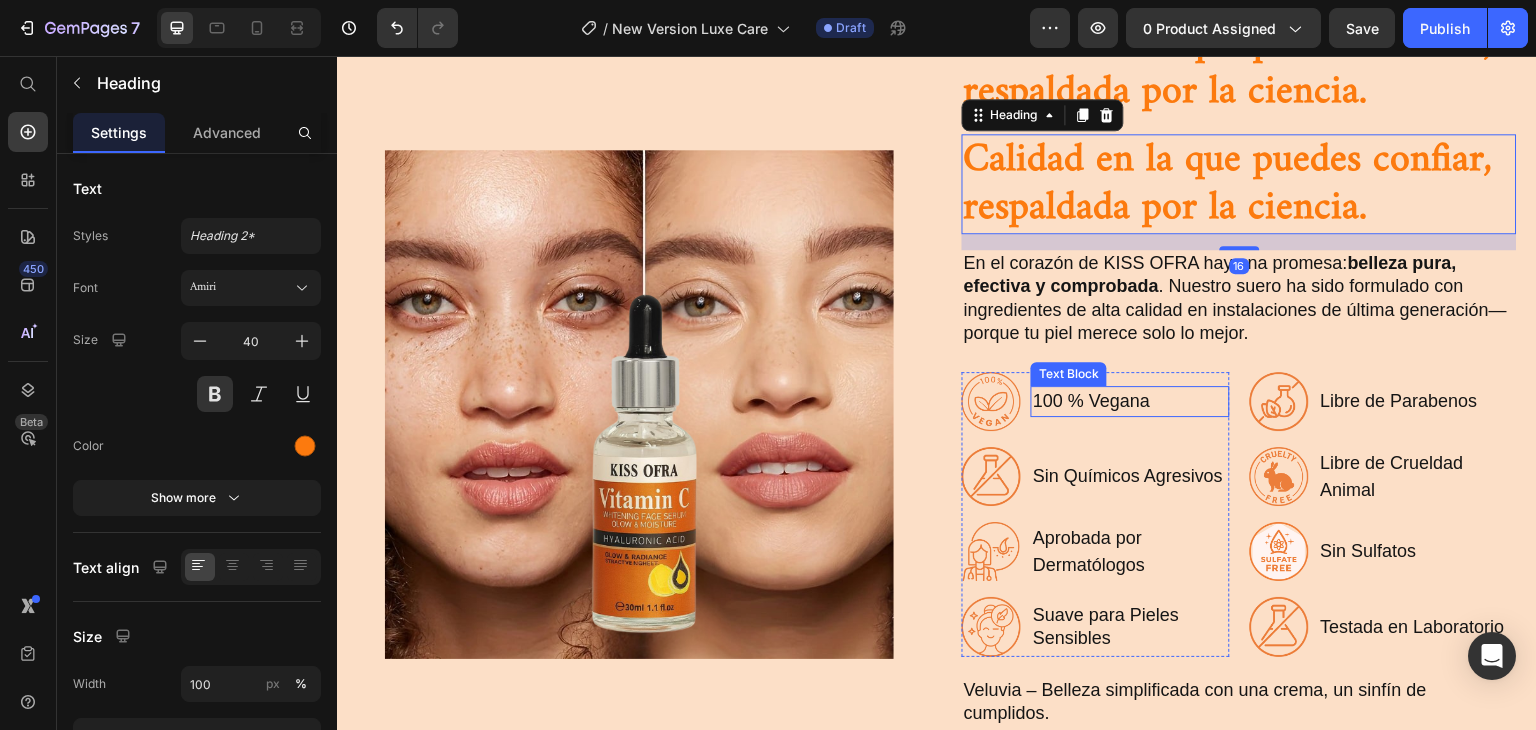 scroll, scrollTop: 1517, scrollLeft: 0, axis: vertical 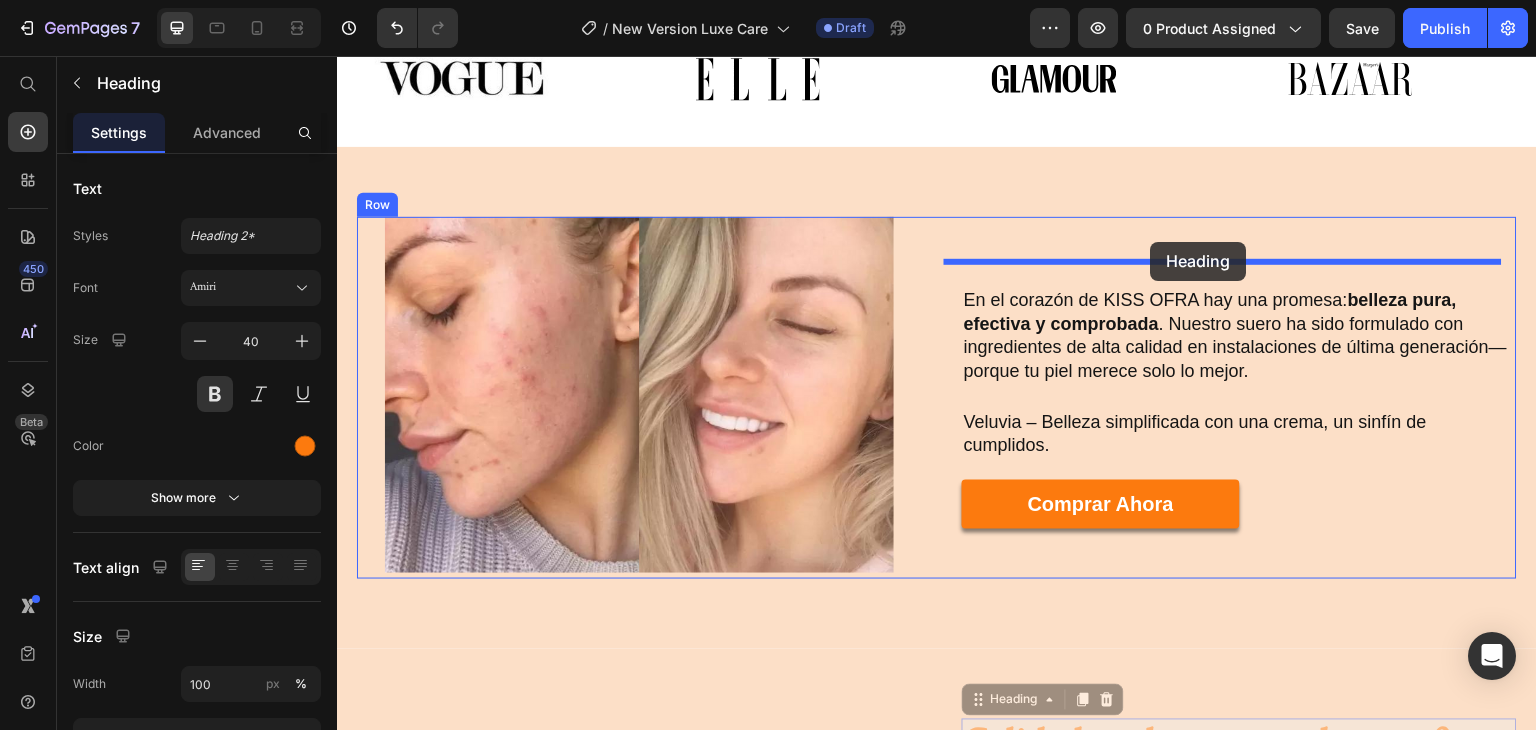drag, startPoint x: 1198, startPoint y: 473, endPoint x: 1151, endPoint y: 242, distance: 235.7329 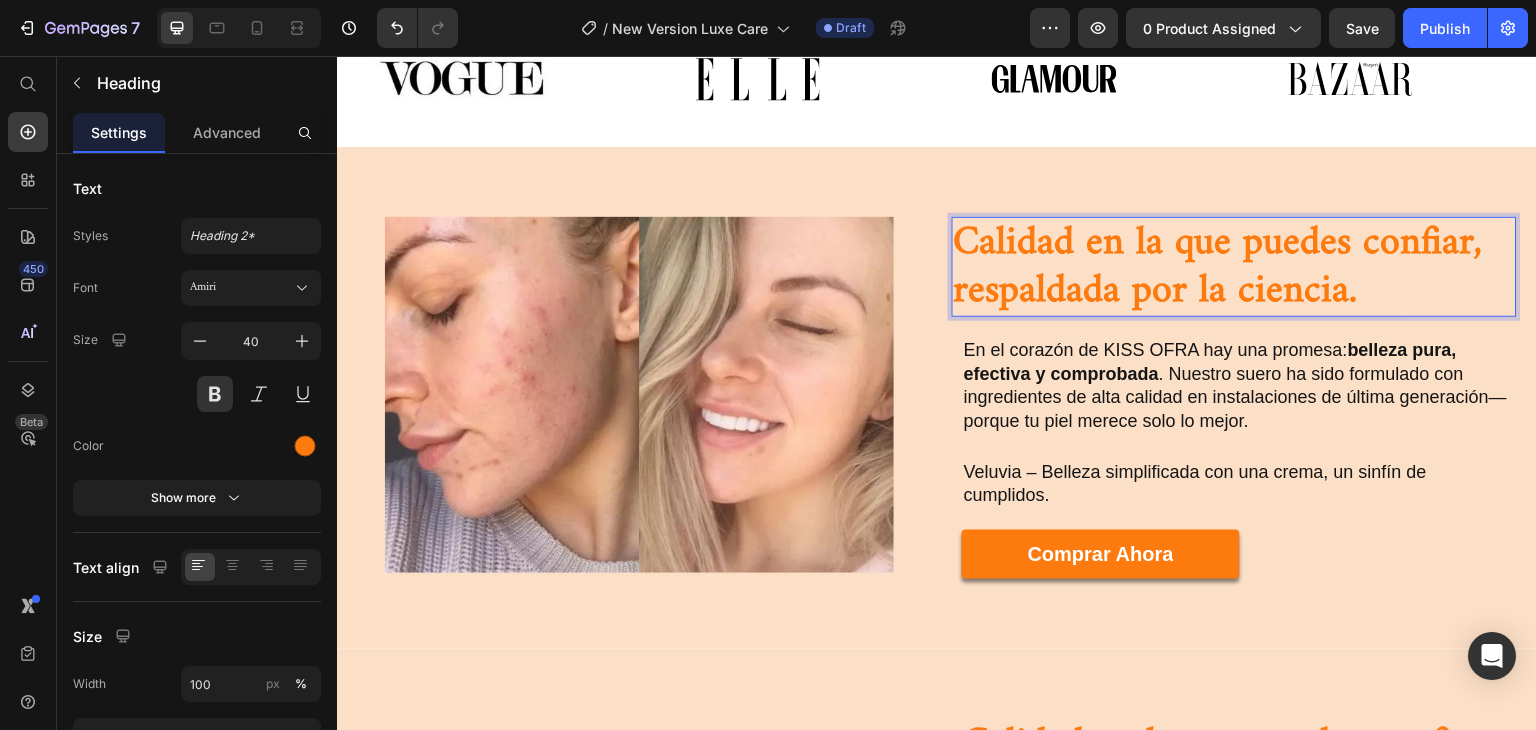 click on "Calidad en la que puedes confiar, respaldada por la ciencia." at bounding box center [1234, 267] 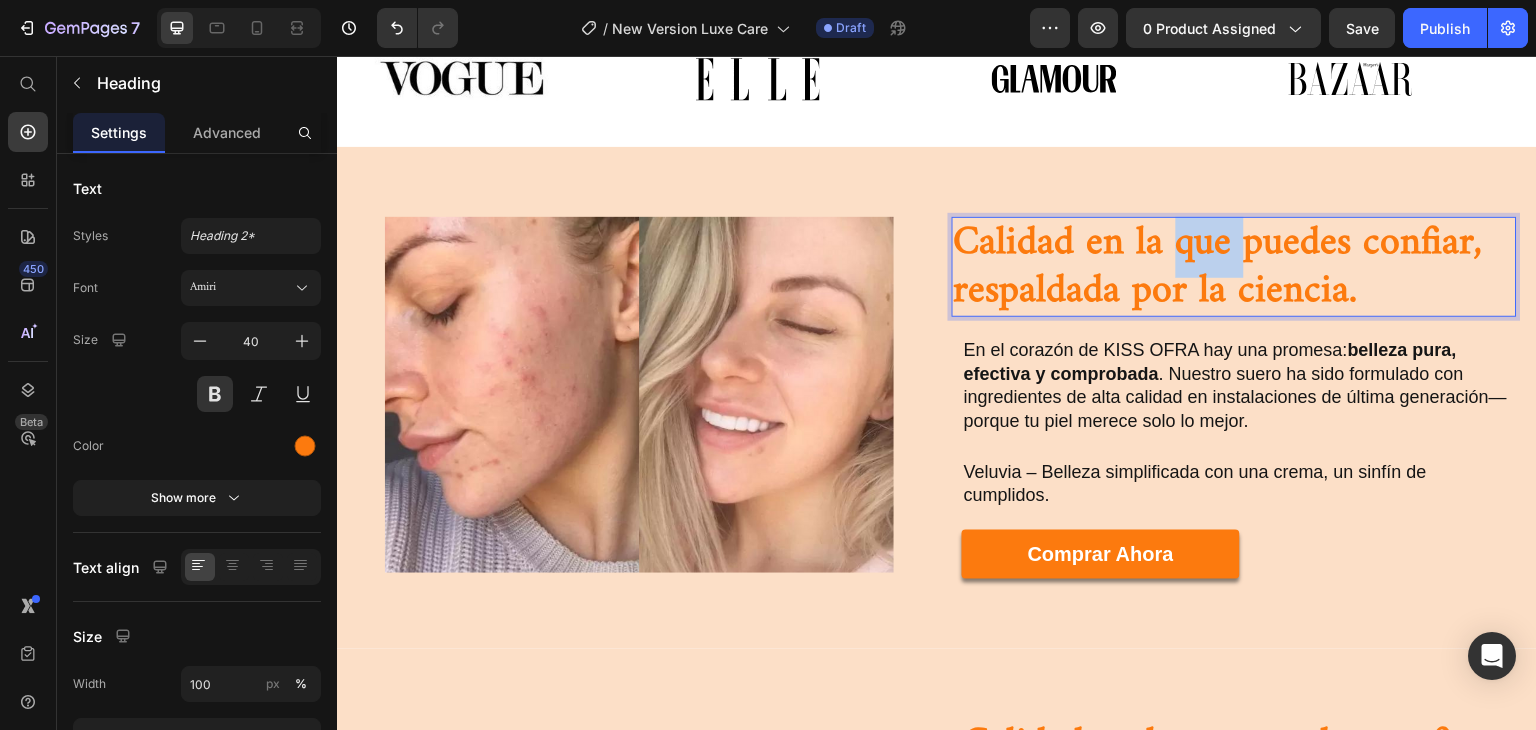 click on "Calidad en la que puedes confiar, respaldada por la ciencia." at bounding box center (1234, 267) 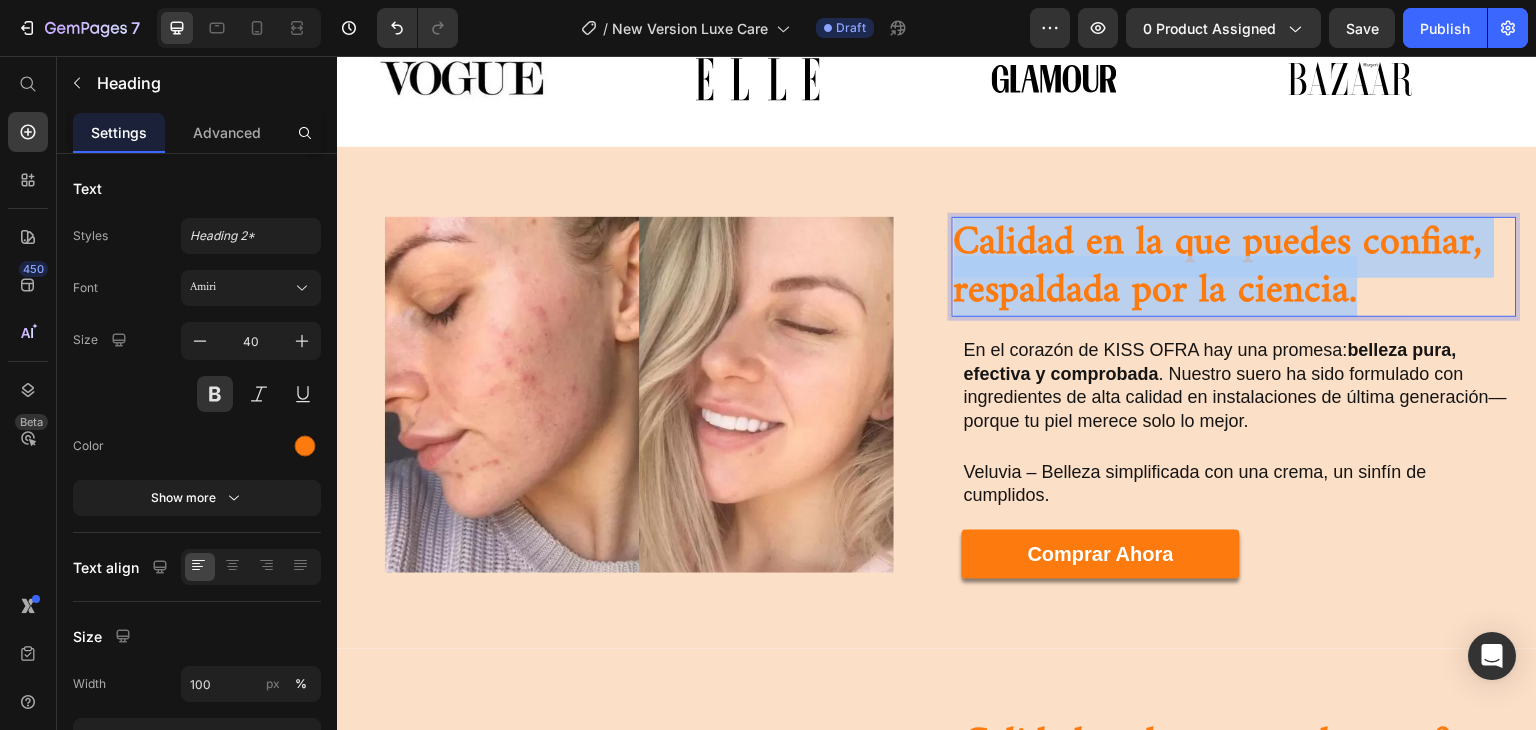 click on "Calidad en la que puedes confiar, respaldada por la ciencia." at bounding box center [1234, 267] 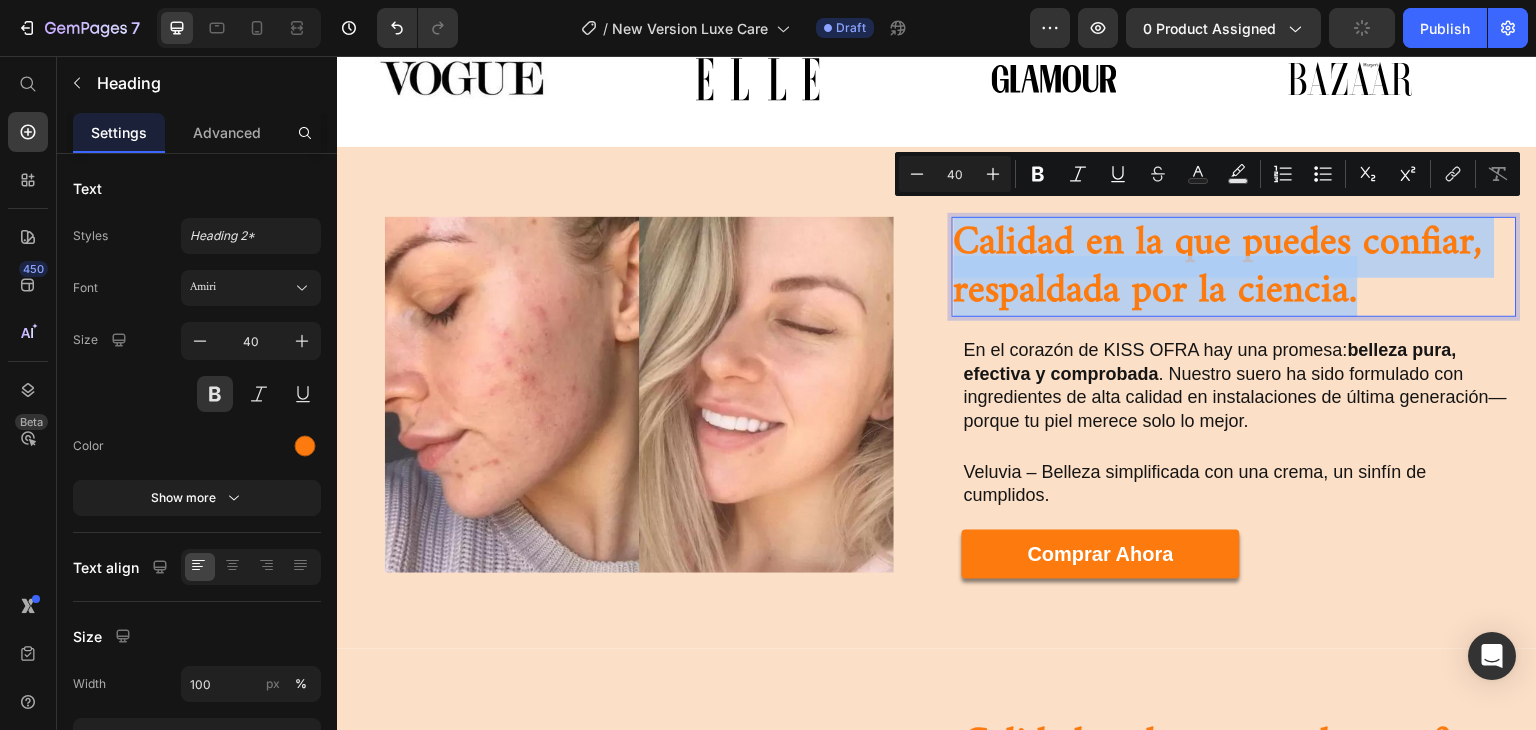 type 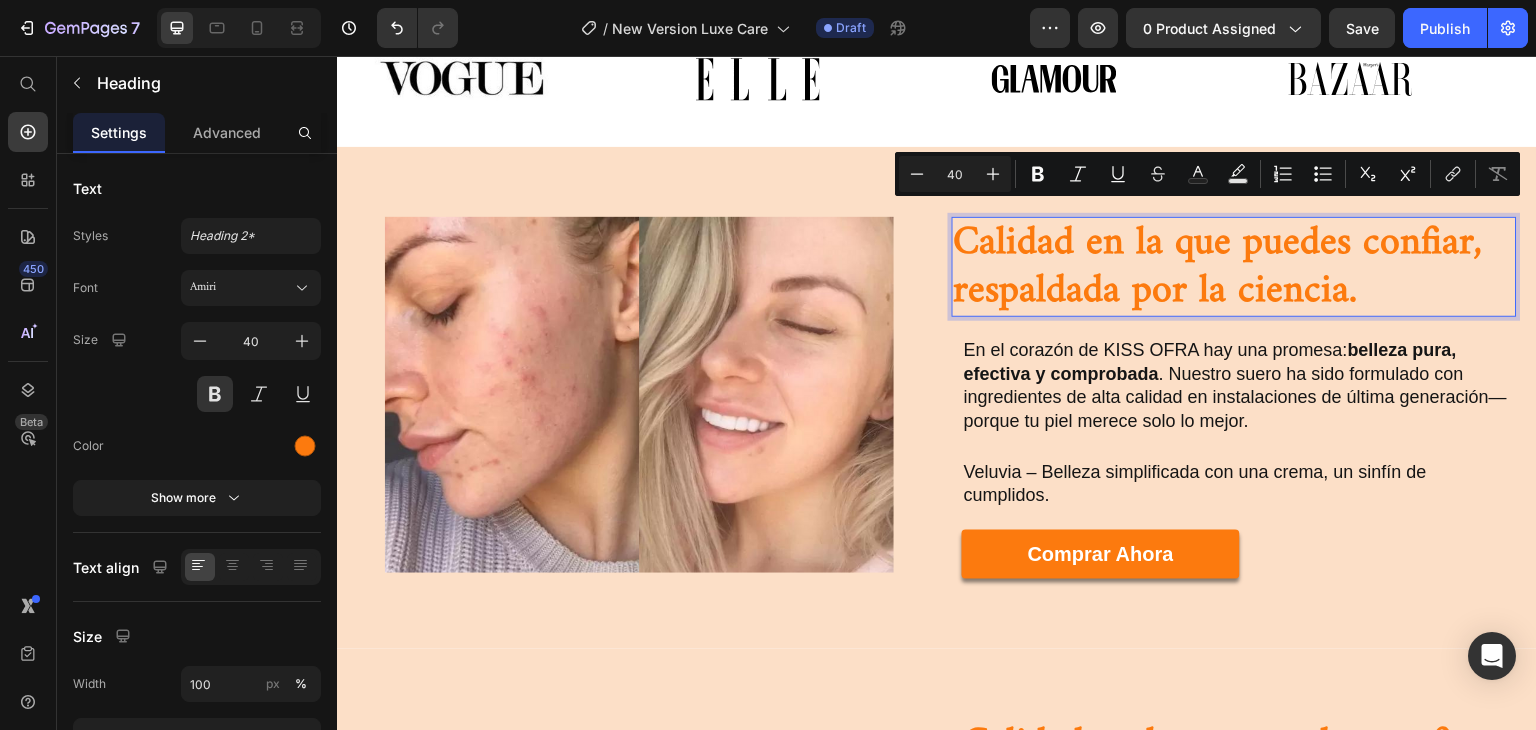 click on "Calidad en la que puedes confiar, respaldada por la ciencia." at bounding box center [1234, 267] 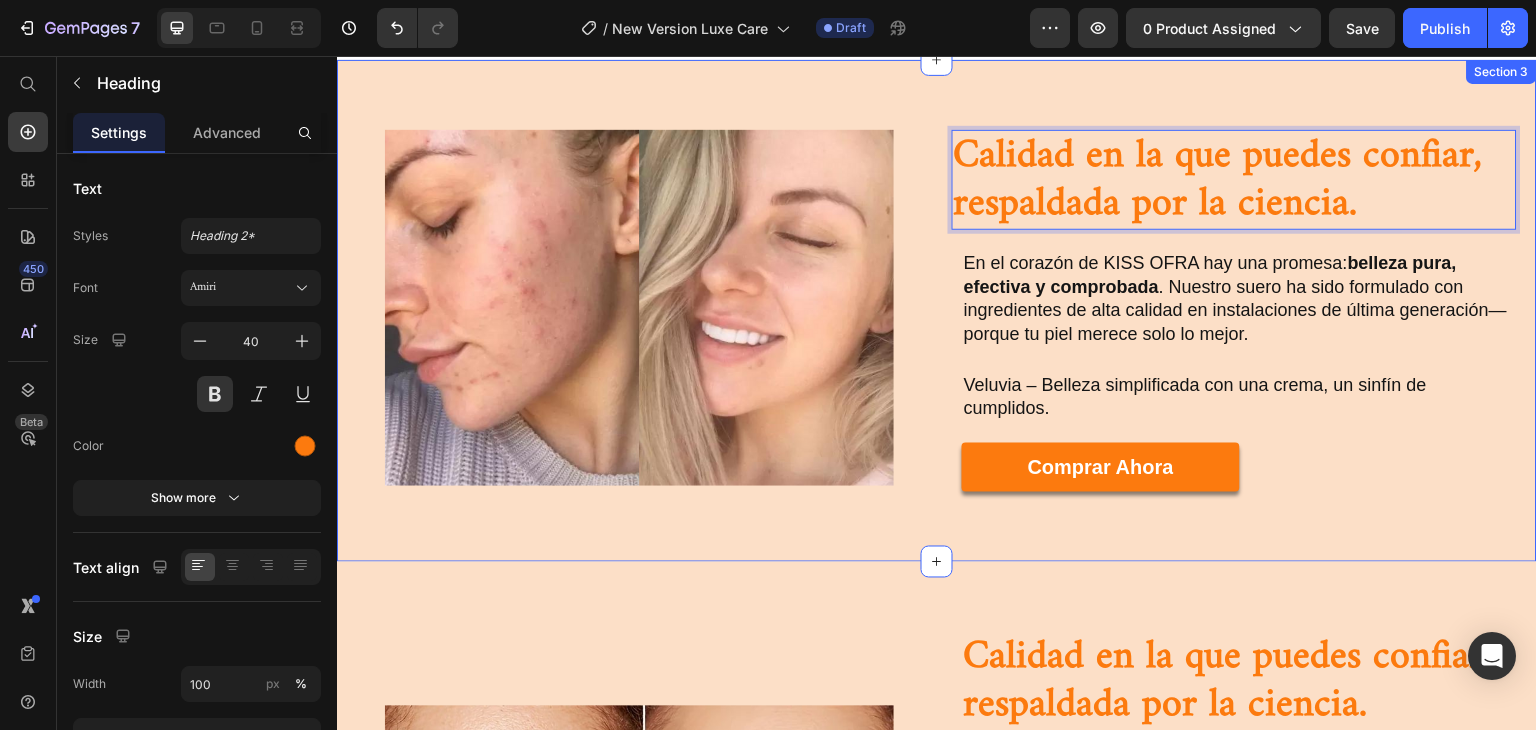 scroll, scrollTop: 1314, scrollLeft: 0, axis: vertical 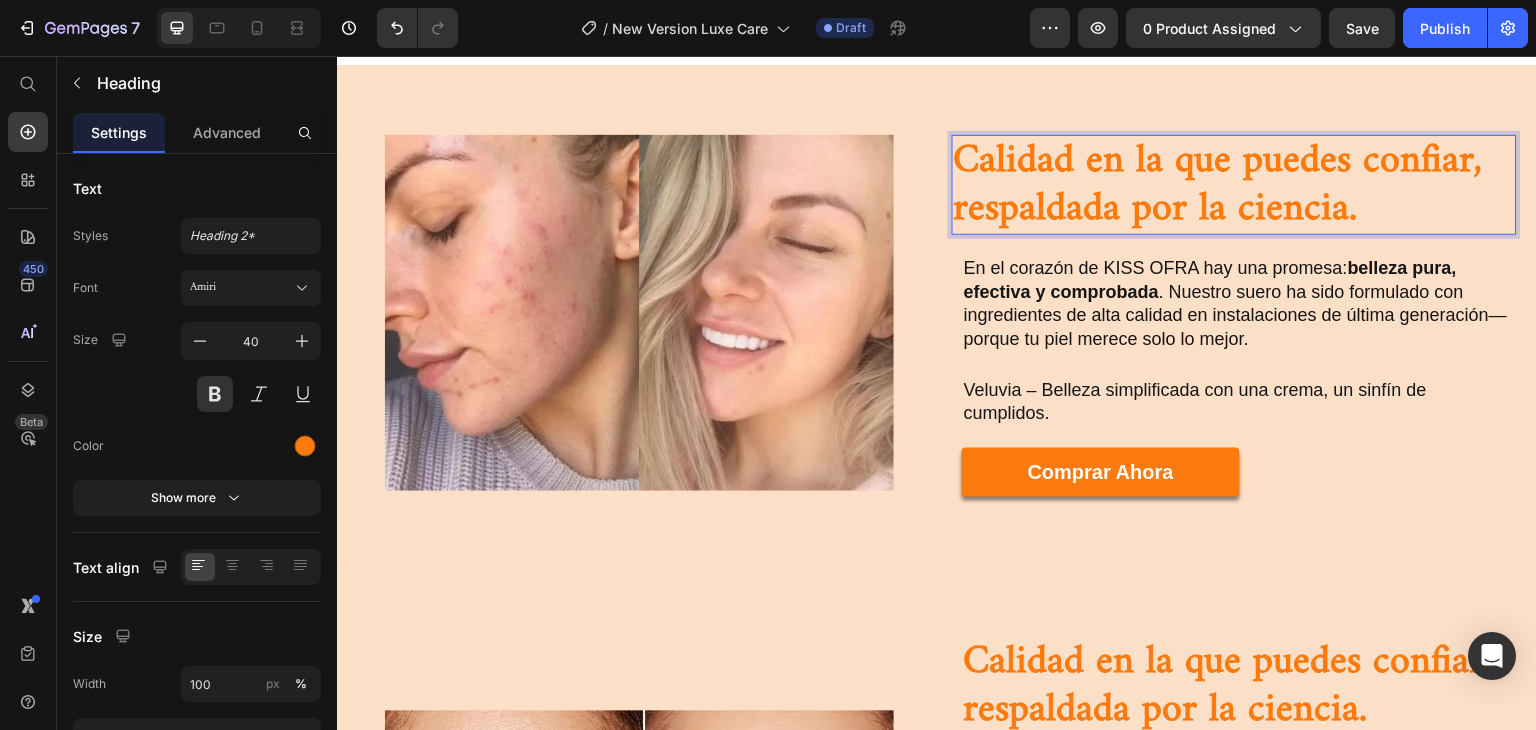 click on "Calidad en la que puedes confiar, respaldada por la ciencia." at bounding box center [1234, 185] 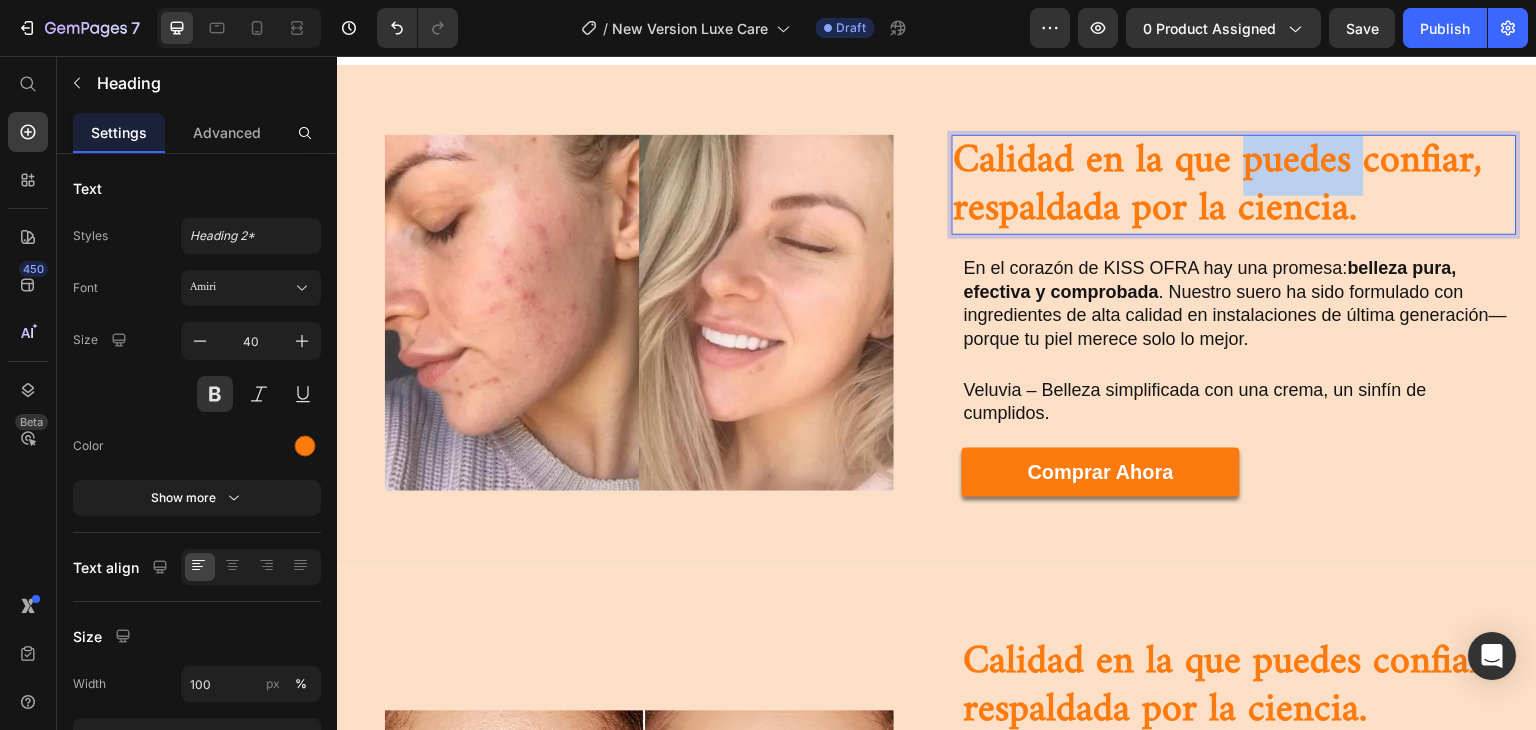 click on "Calidad en la que puedes confiar, respaldada por la ciencia." at bounding box center [1234, 185] 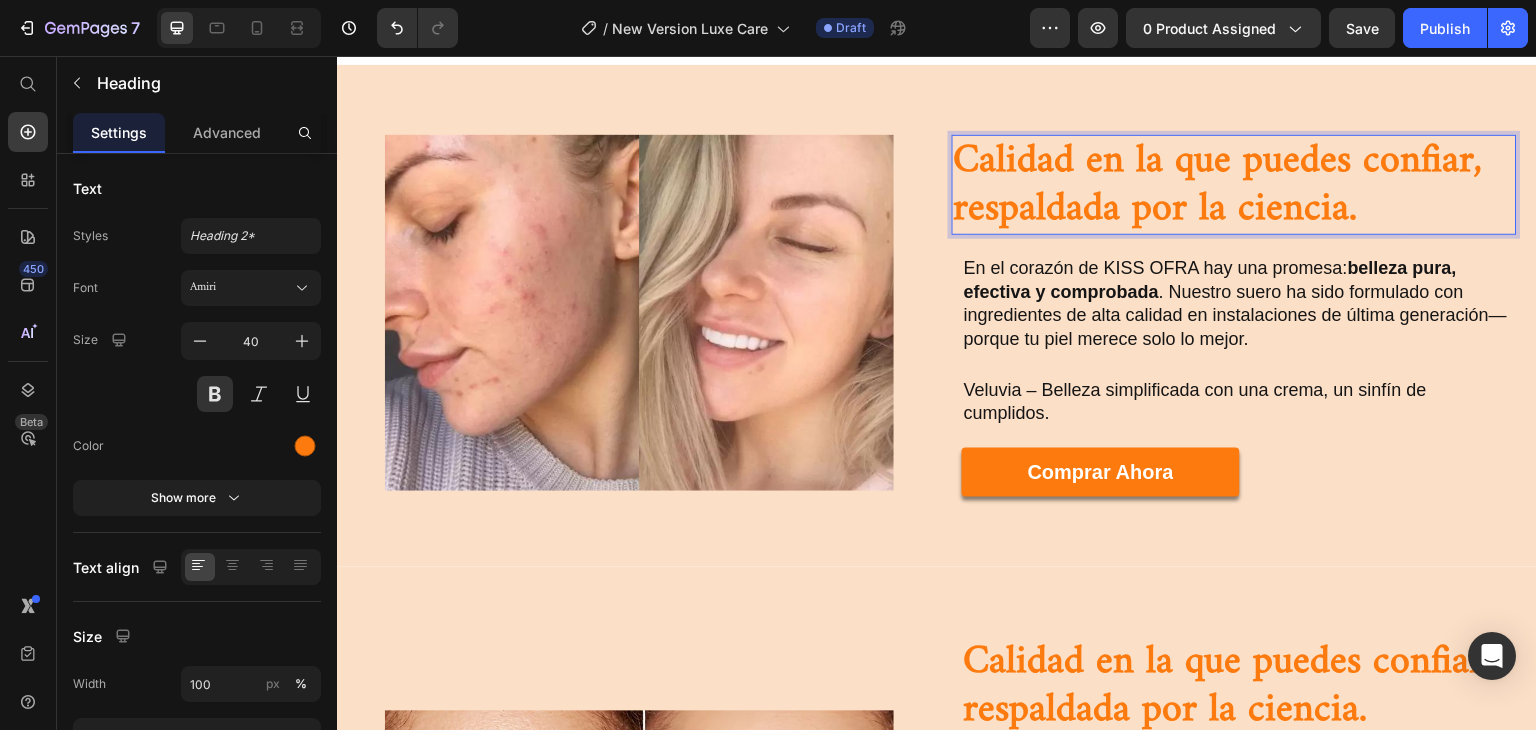 click on "Calidad en la que puedes confiar, respaldada por la ciencia." at bounding box center (1234, 185) 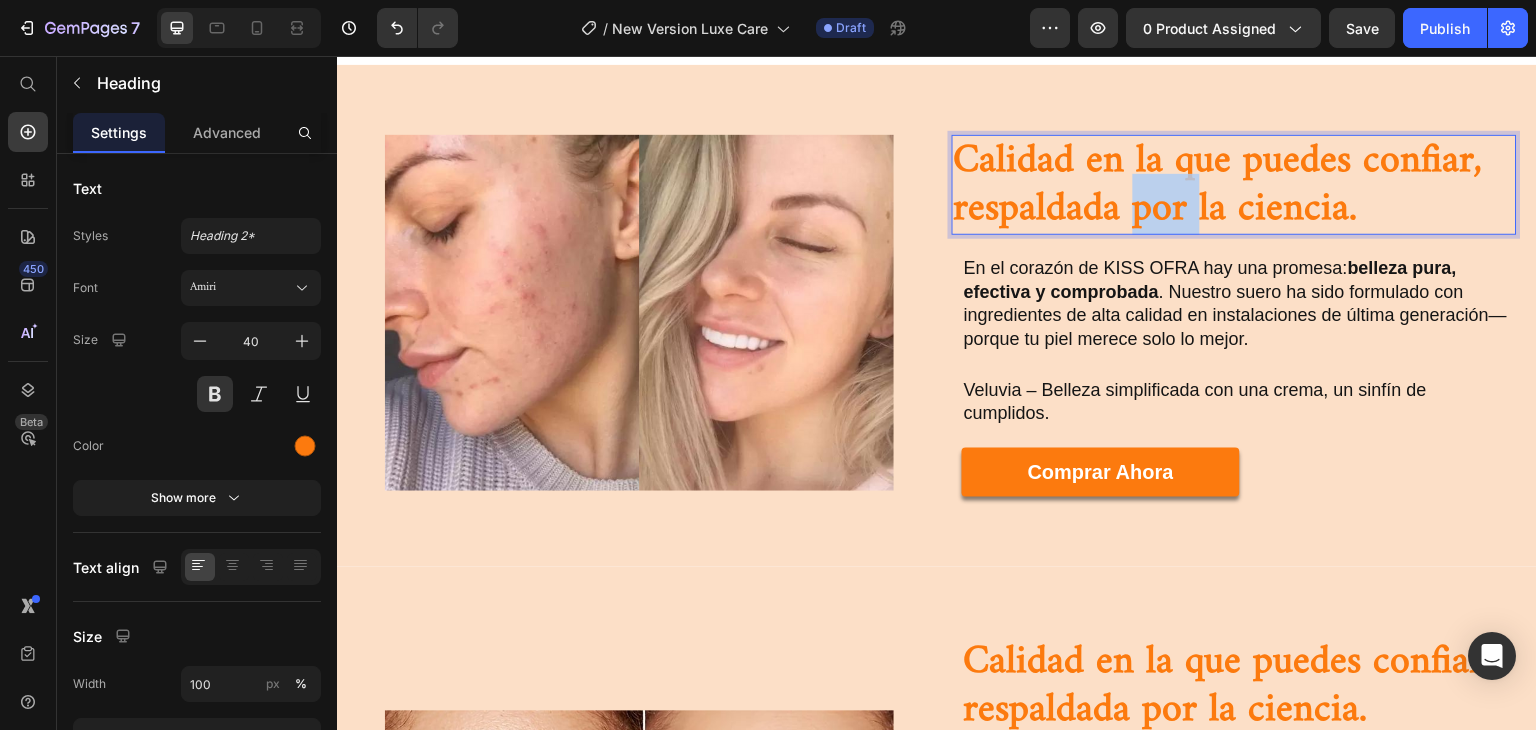 click on "Calidad en la que puedes confiar, respaldada por la ciencia." at bounding box center [1234, 185] 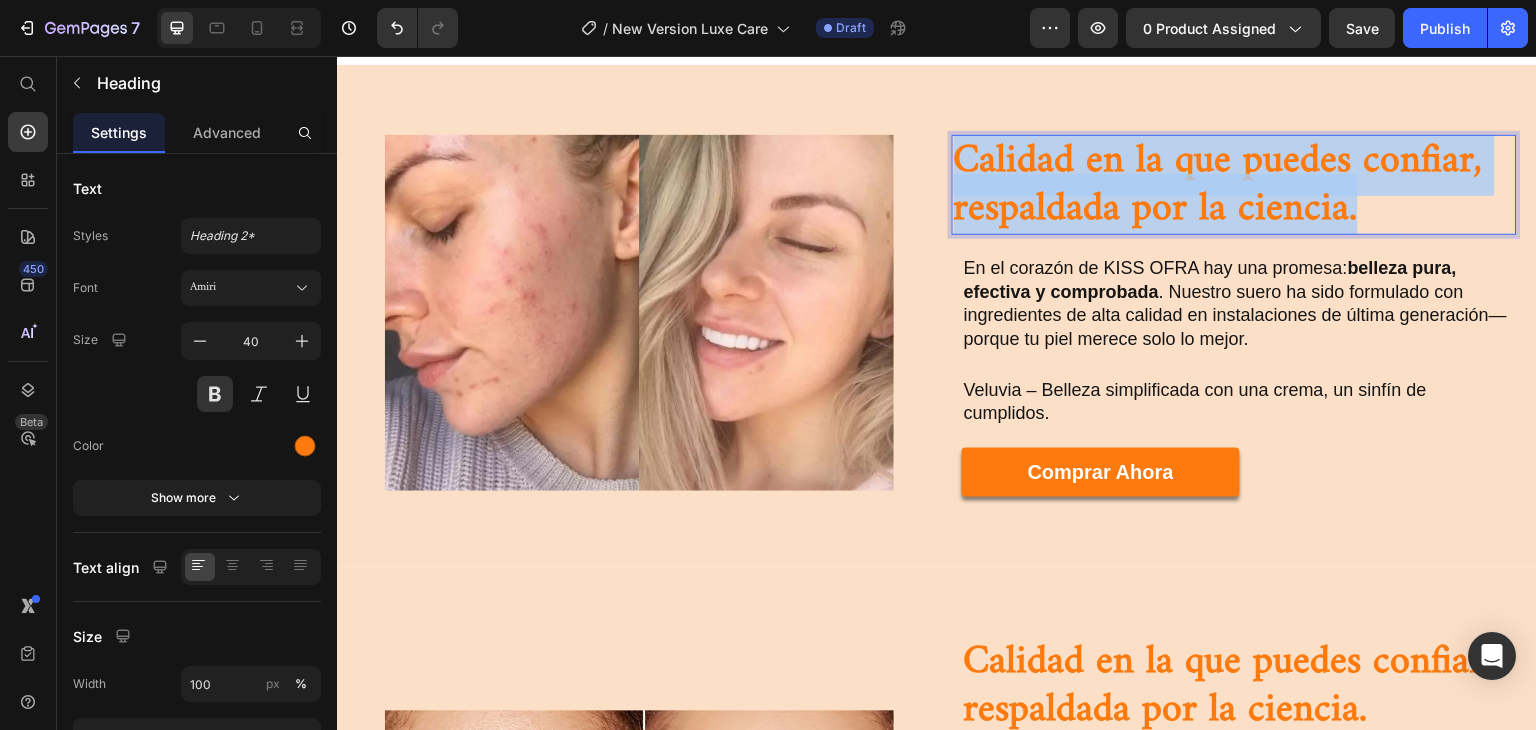 click on "Calidad en la que puedes confiar, respaldada por la ciencia." at bounding box center (1234, 185) 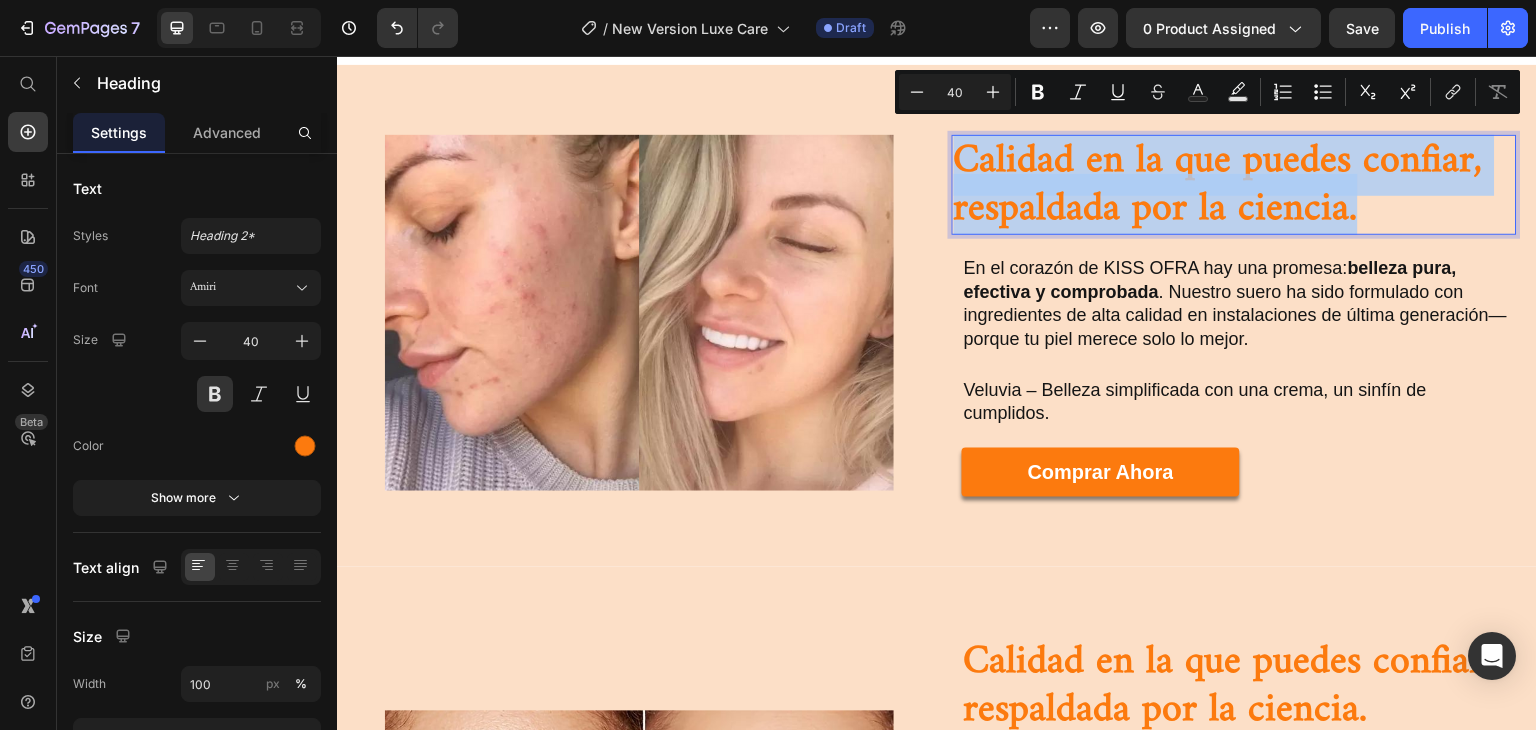 click on "Calidad en la que puedes confiar, respaldada por la ciencia." at bounding box center [1234, 185] 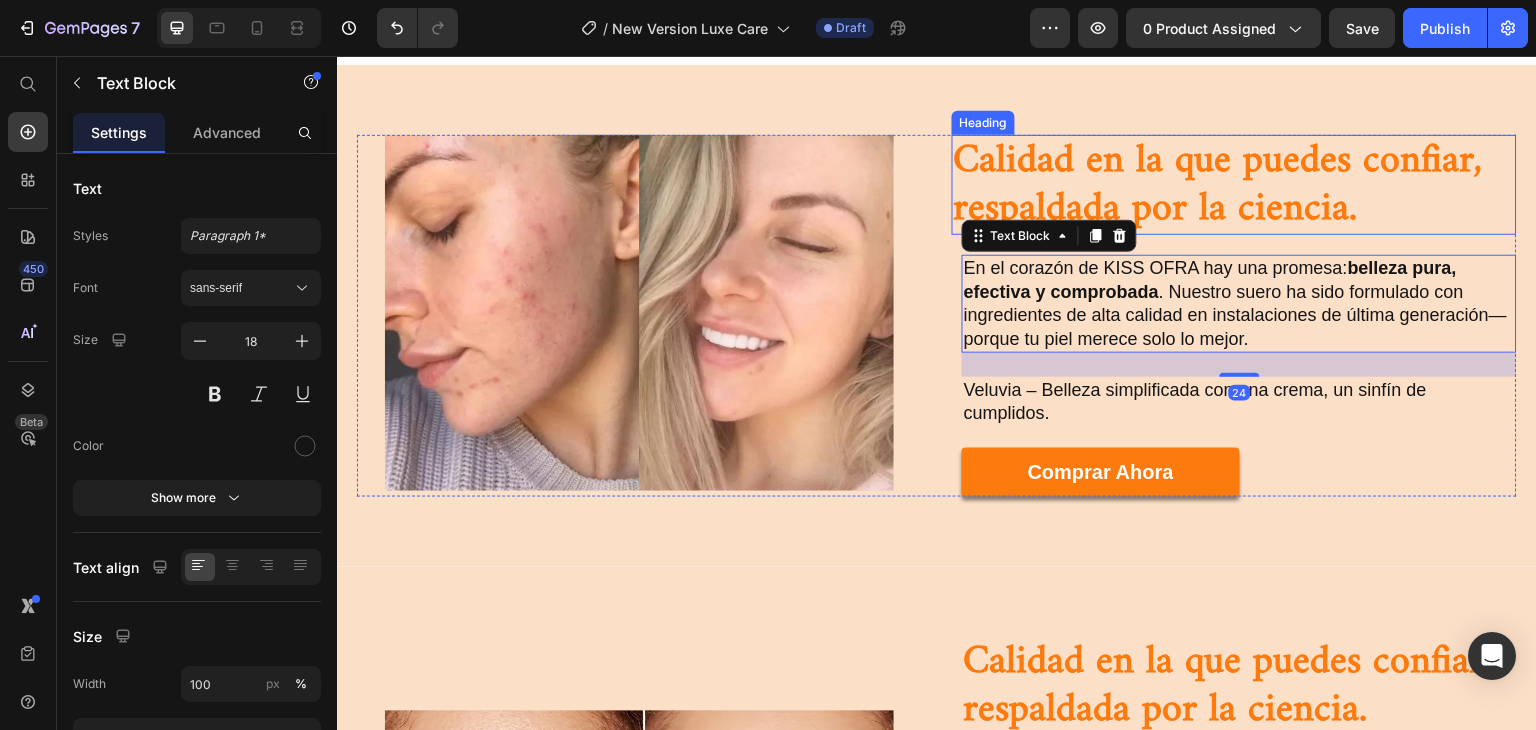 click on "Calidad en la que puedes confiar, respaldada por la ciencia." at bounding box center [1234, 185] 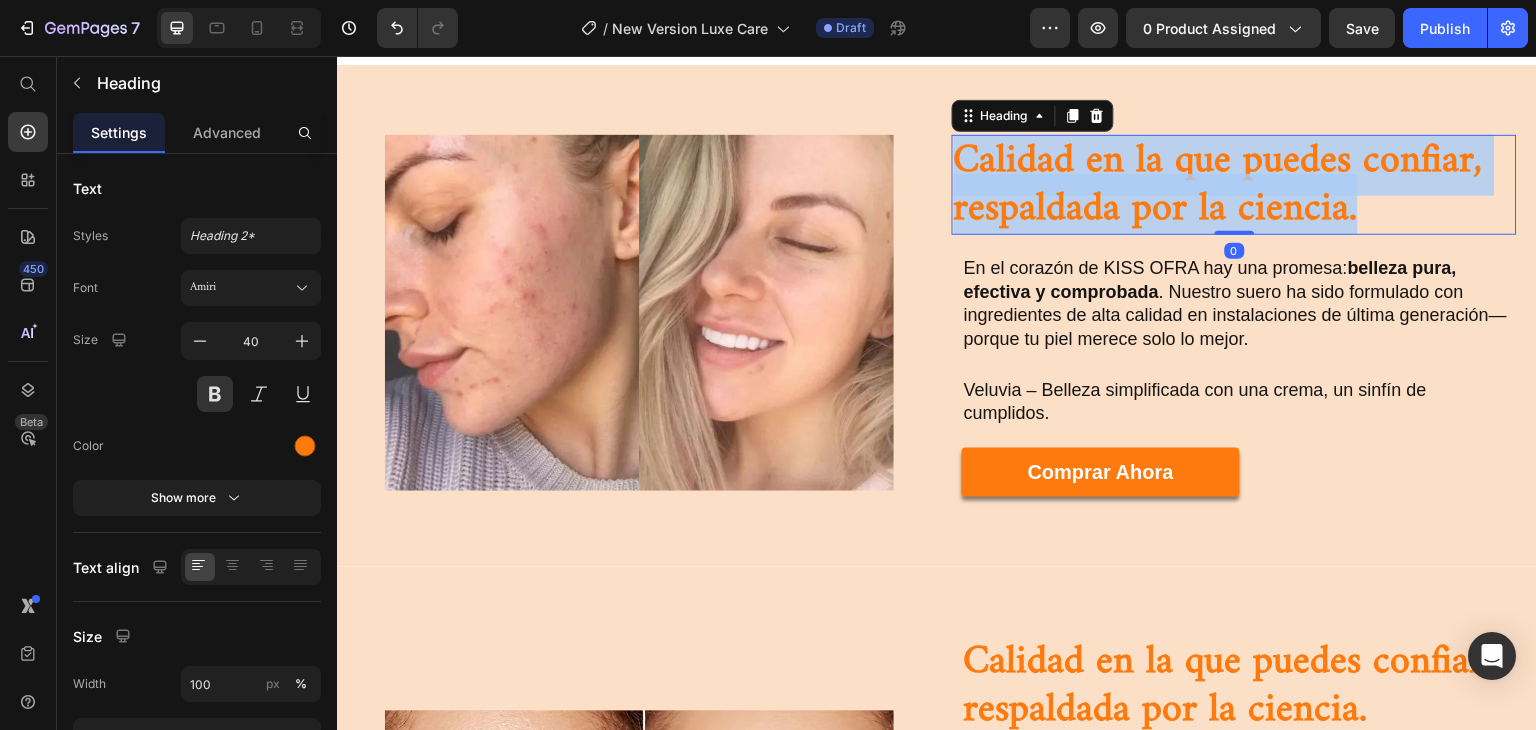 click on "Calidad en la que puedes confiar, respaldada por la ciencia." at bounding box center (1234, 185) 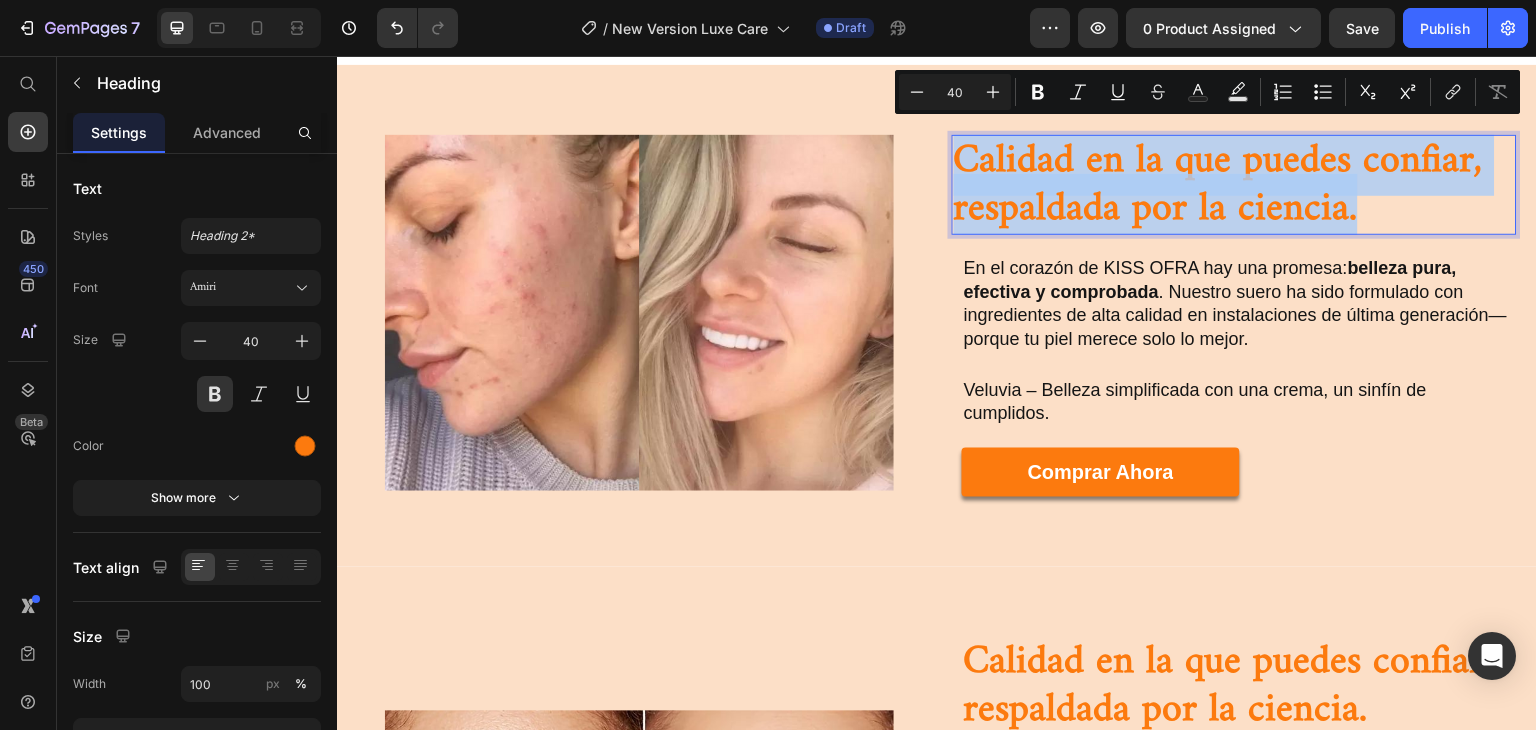 click on "Calidad en la que puedes confiar, respaldada por la ciencia." at bounding box center [1234, 185] 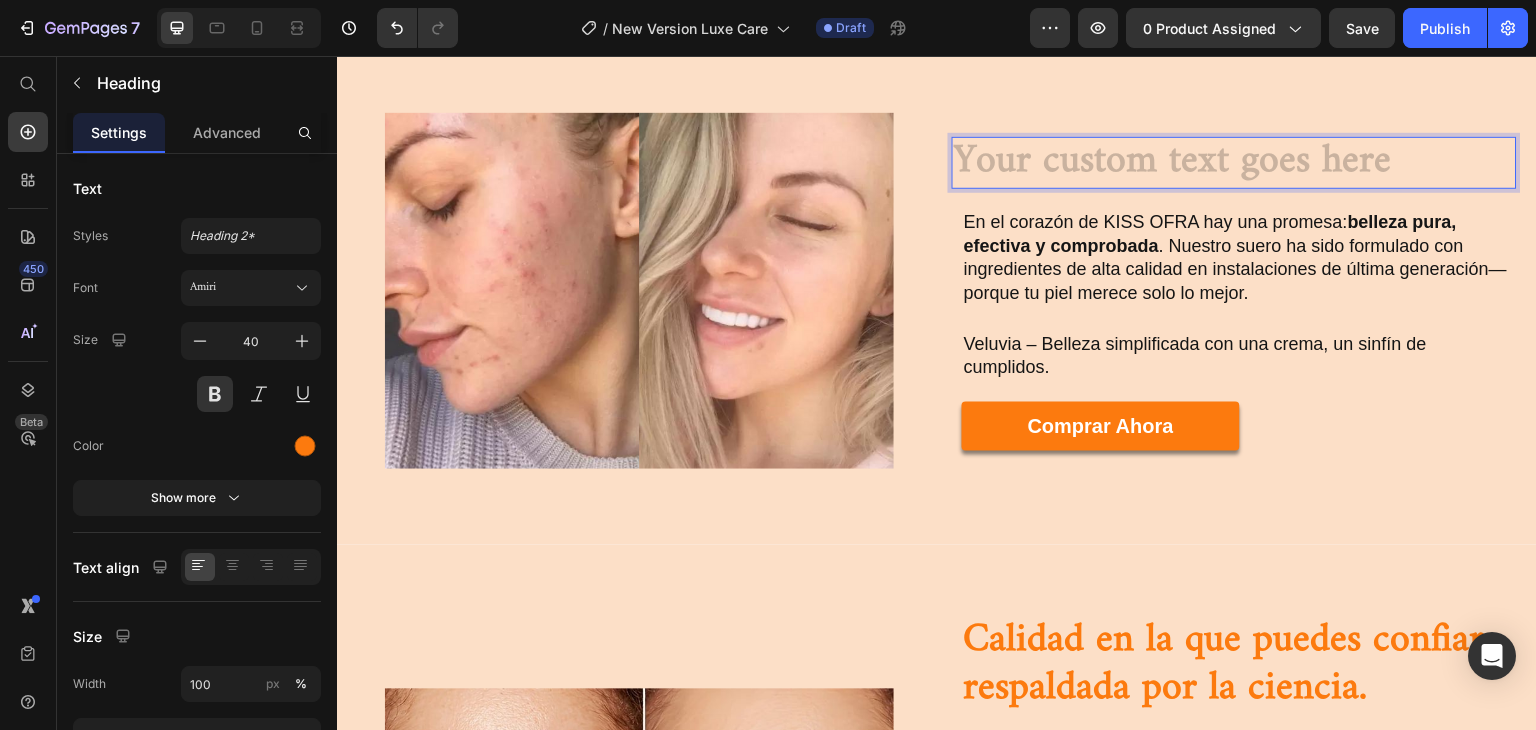 scroll, scrollTop: 1312, scrollLeft: 0, axis: vertical 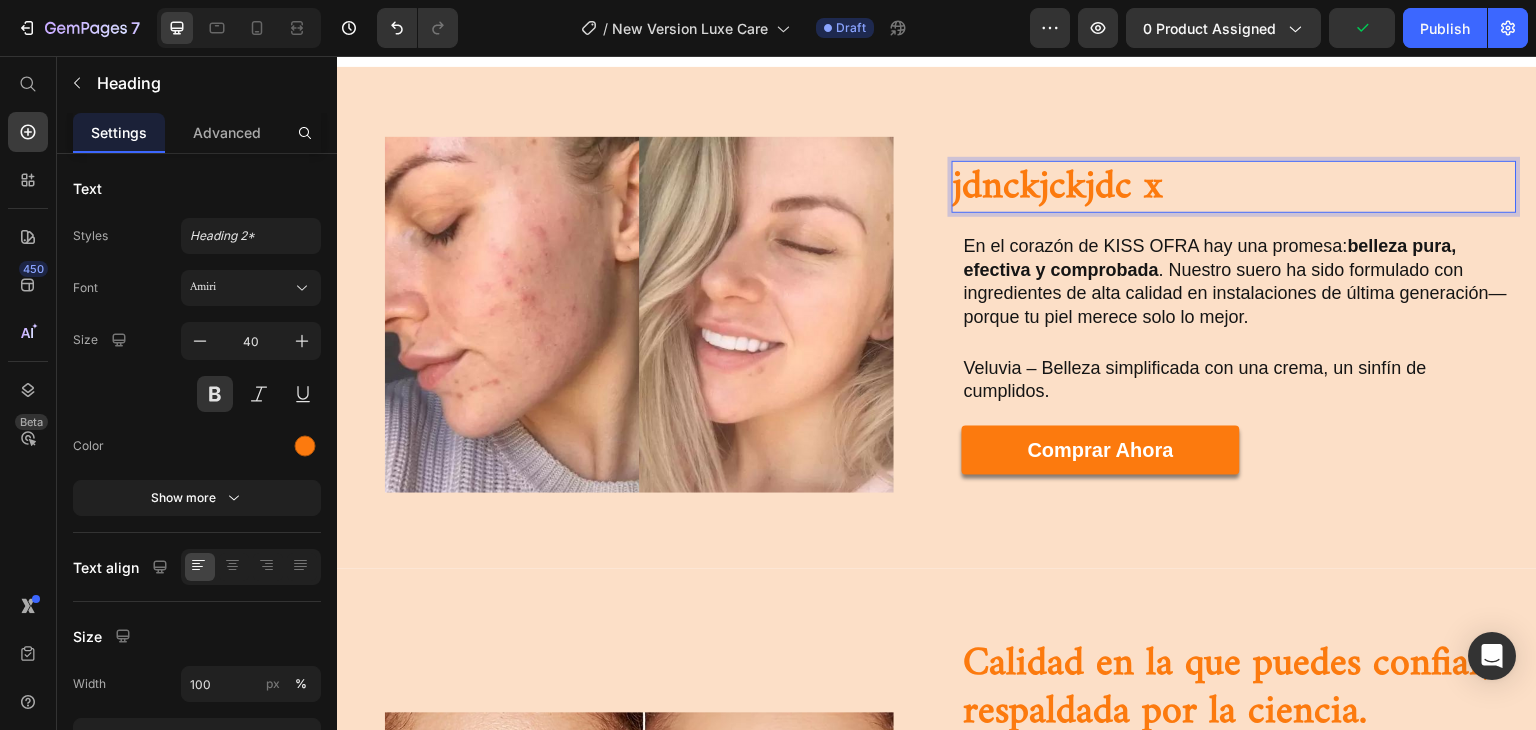 click on "jdnckjckjdc x" at bounding box center (1234, 187) 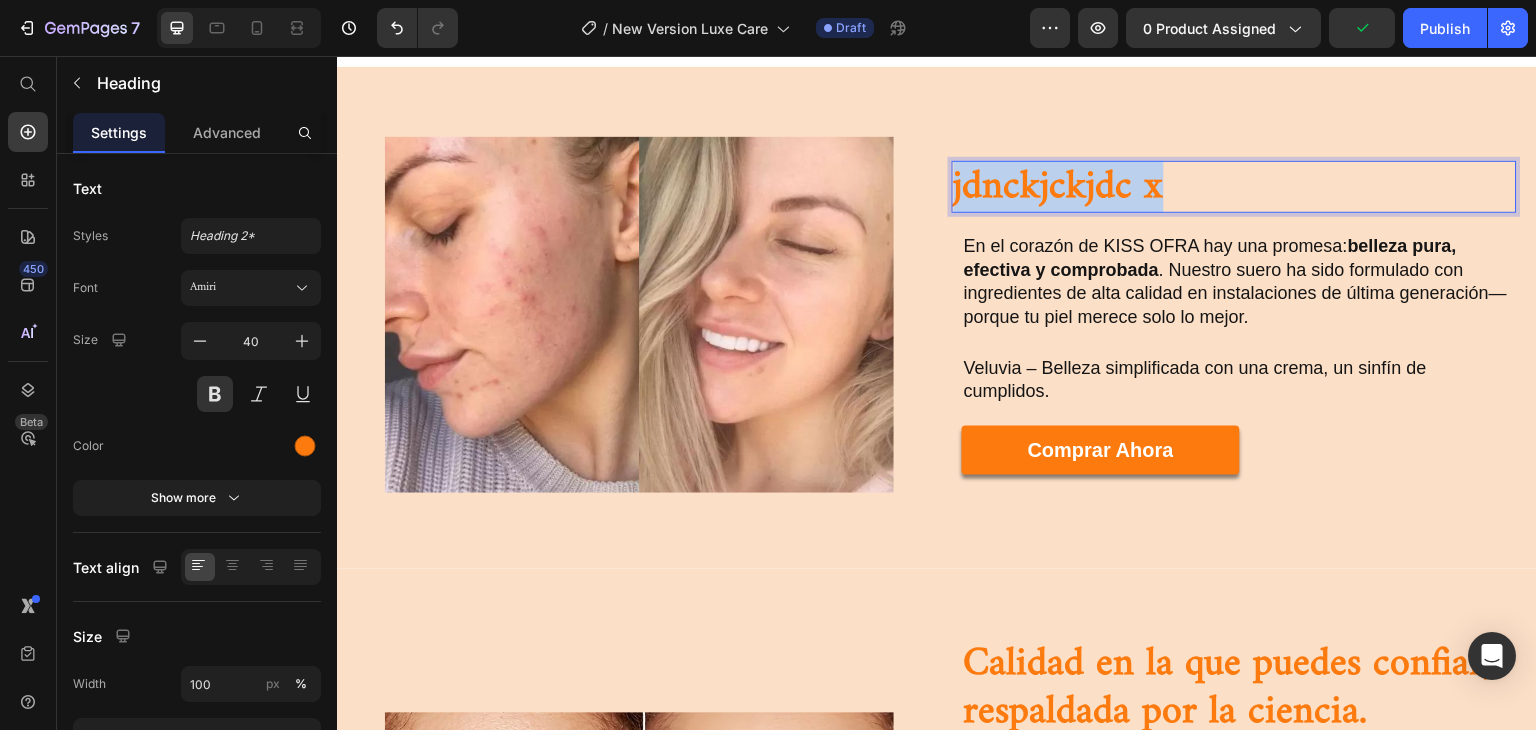 click on "jdnckjckjdc x" at bounding box center [1234, 187] 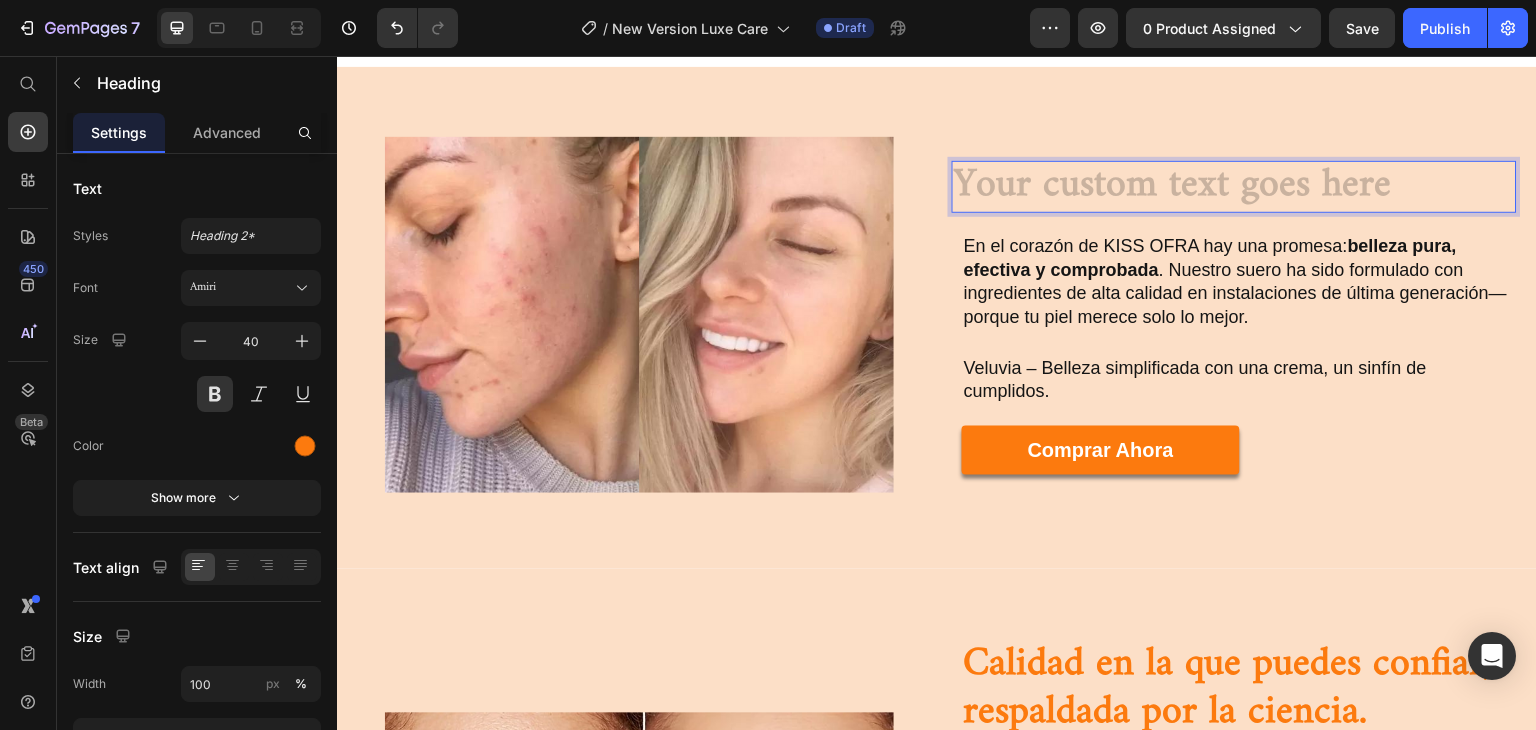 scroll, scrollTop: 1288, scrollLeft: 0, axis: vertical 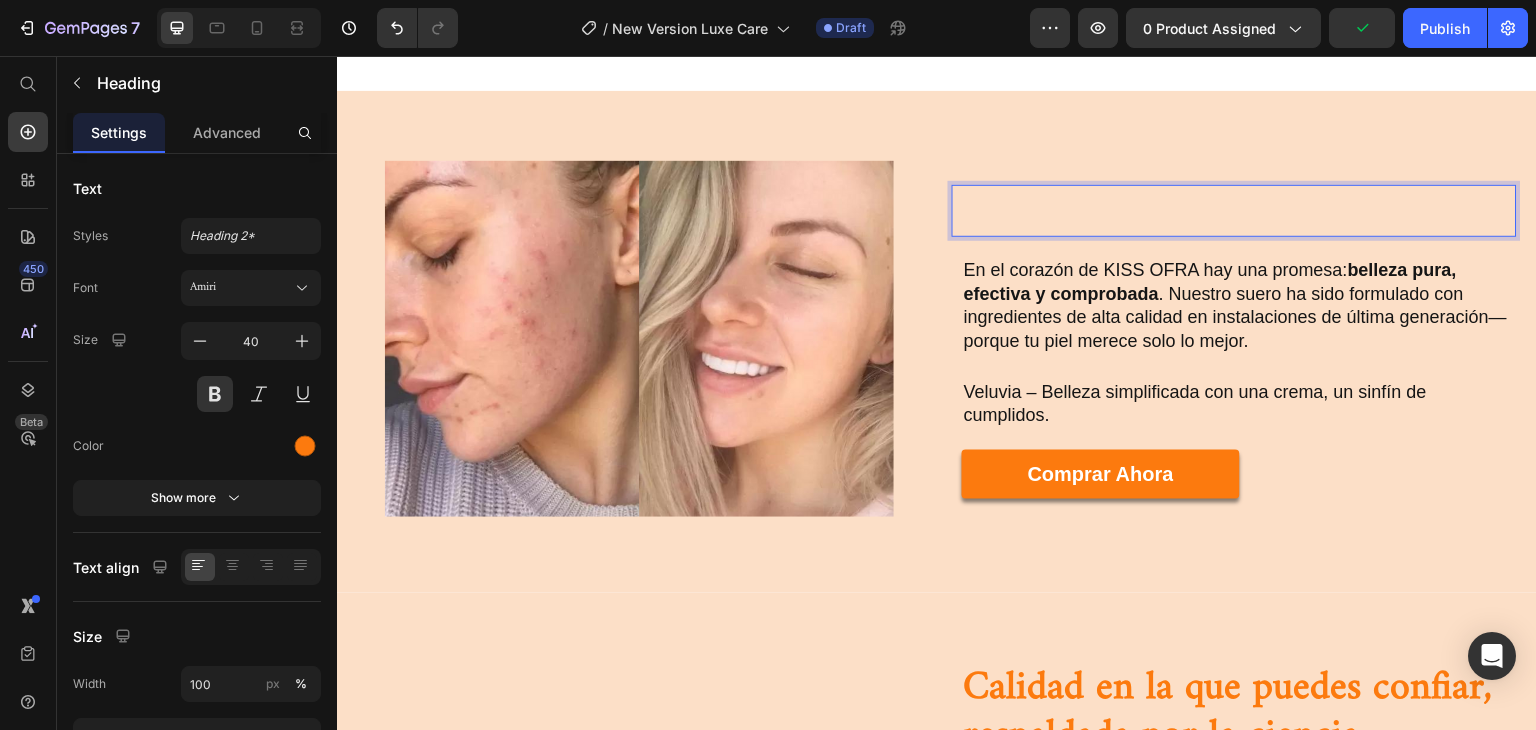 click at bounding box center (1234, 211) 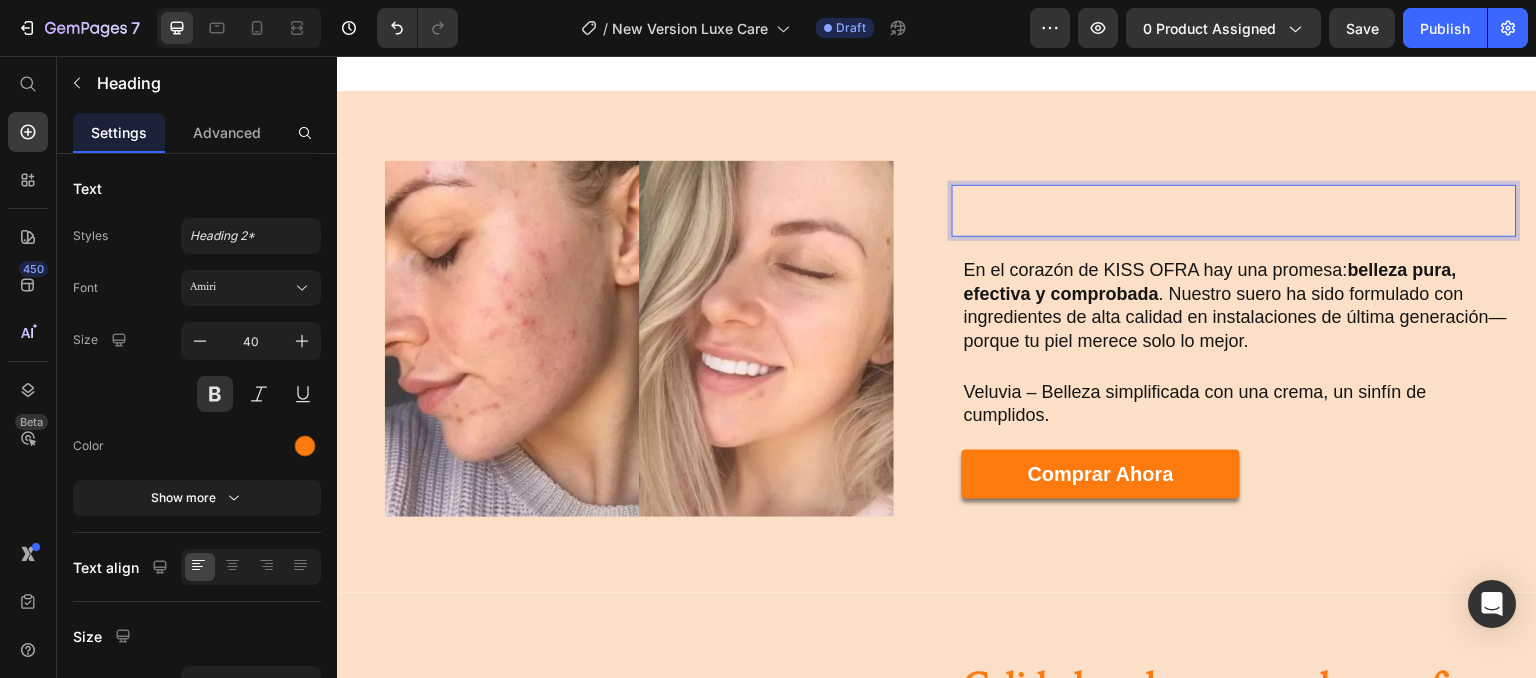 click at bounding box center (1234, 211) 